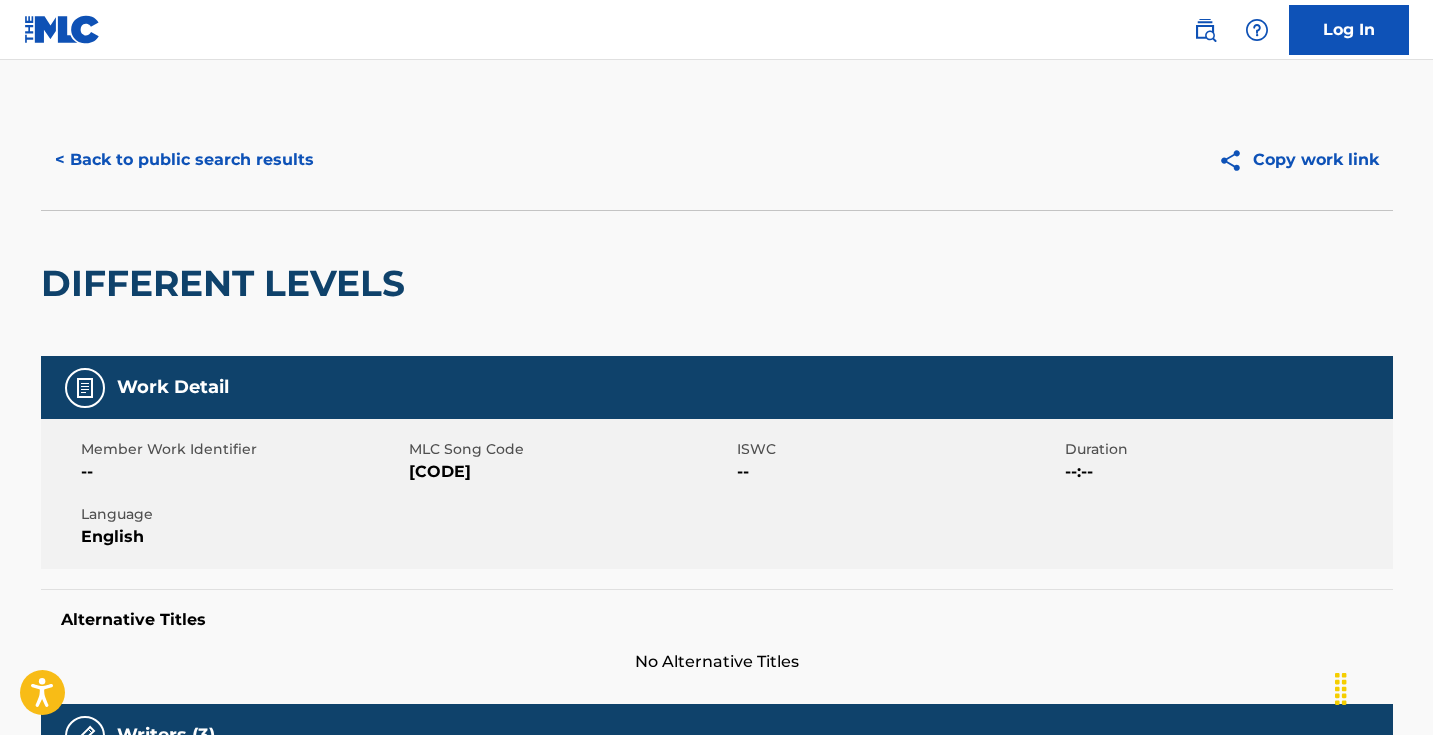 scroll, scrollTop: 0, scrollLeft: 0, axis: both 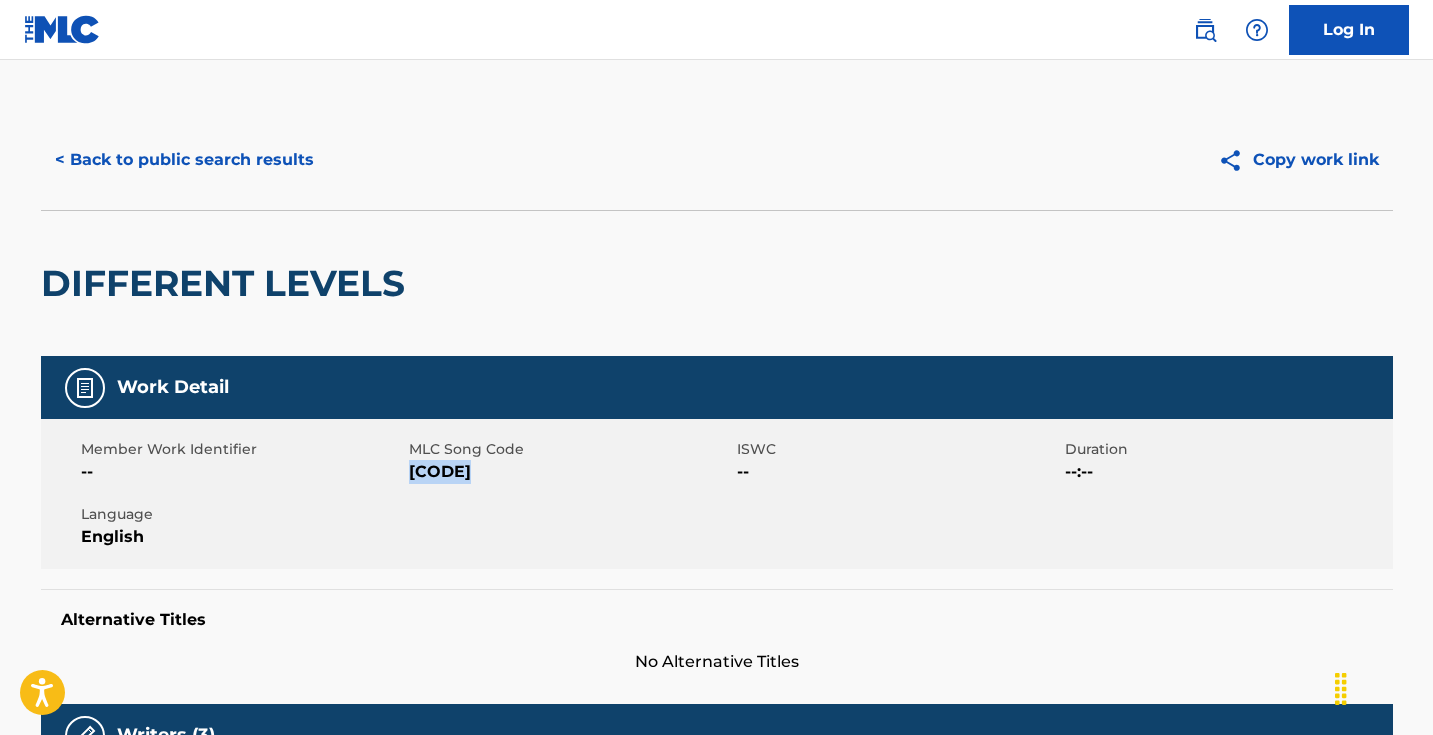 click on "< Back to public search results" at bounding box center [184, 160] 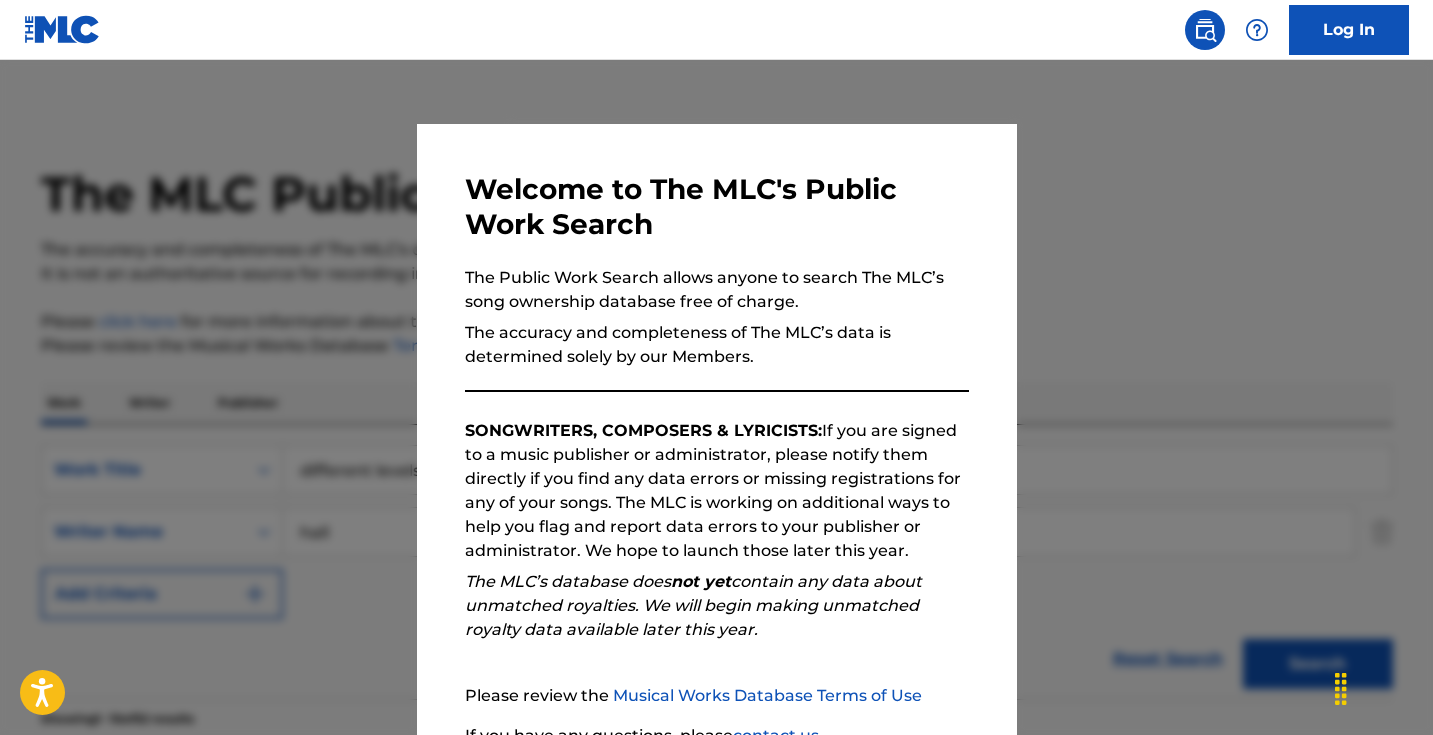 scroll, scrollTop: 357, scrollLeft: 0, axis: vertical 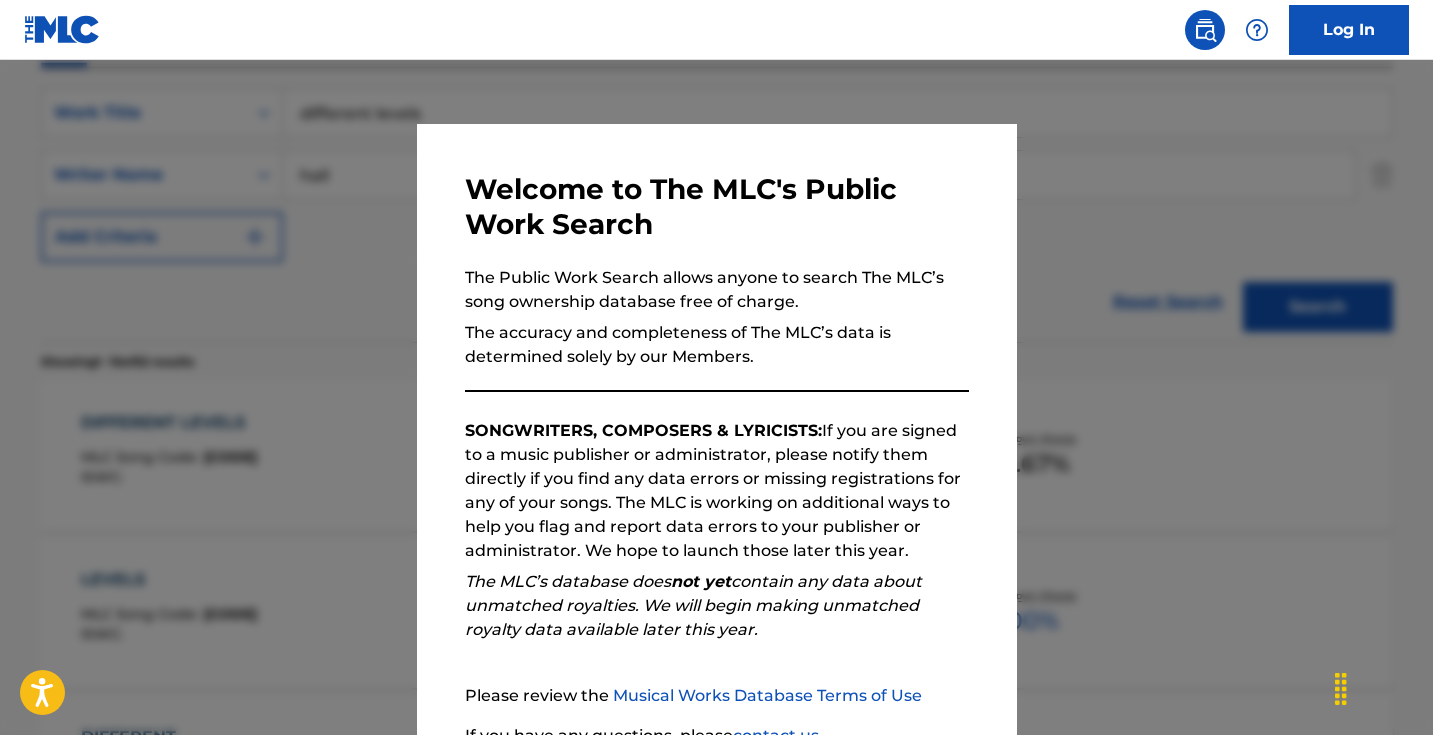 click at bounding box center (716, 427) 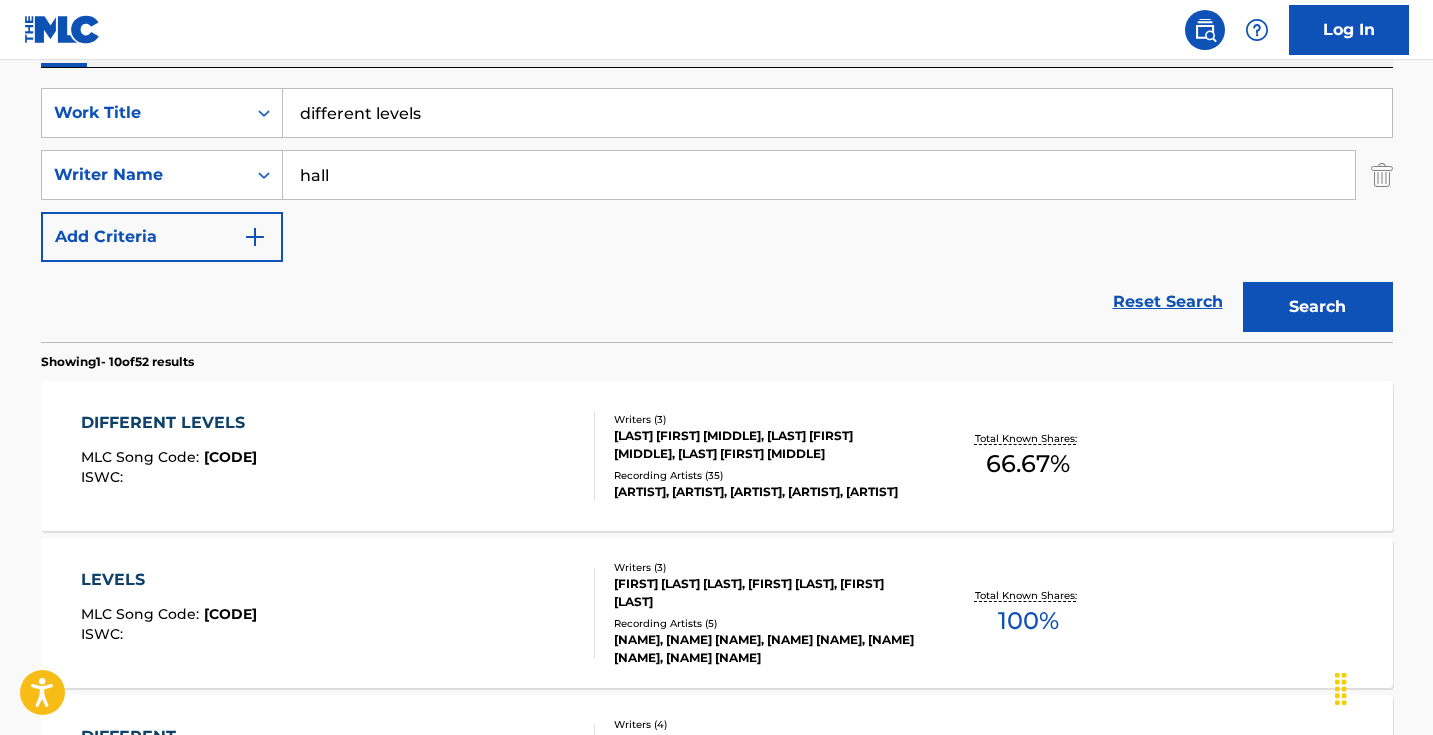 click on "different levels" at bounding box center (837, 113) 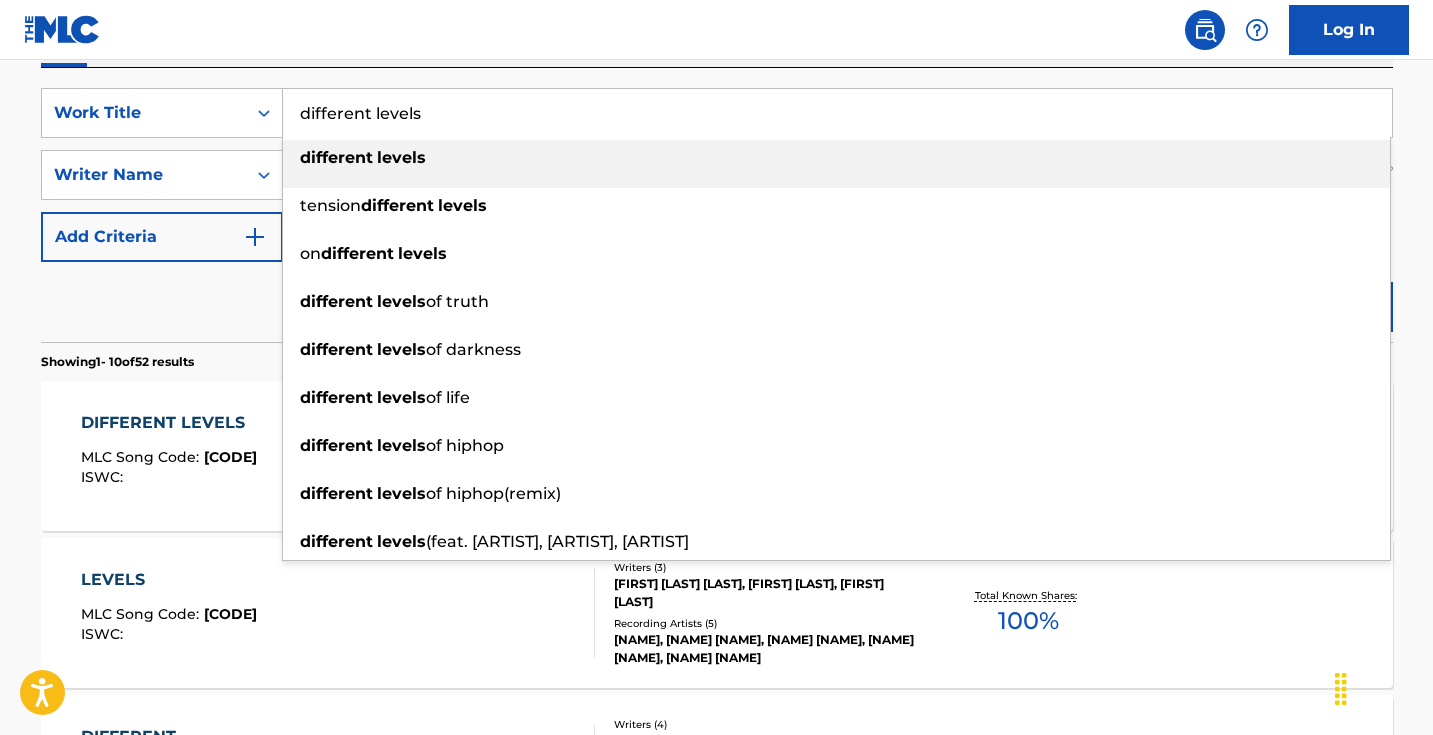 click on "different levels" at bounding box center [837, 113] 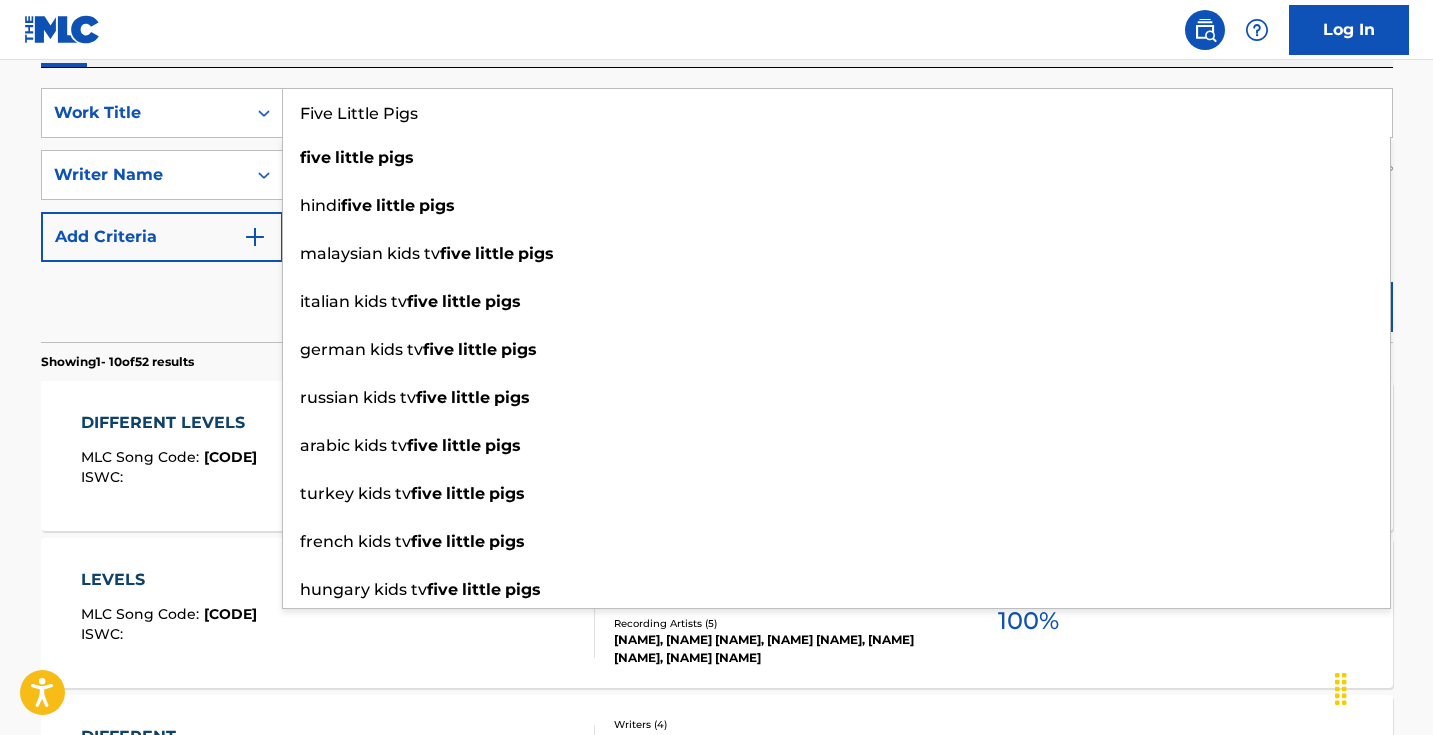 type on "Five Little Pigs" 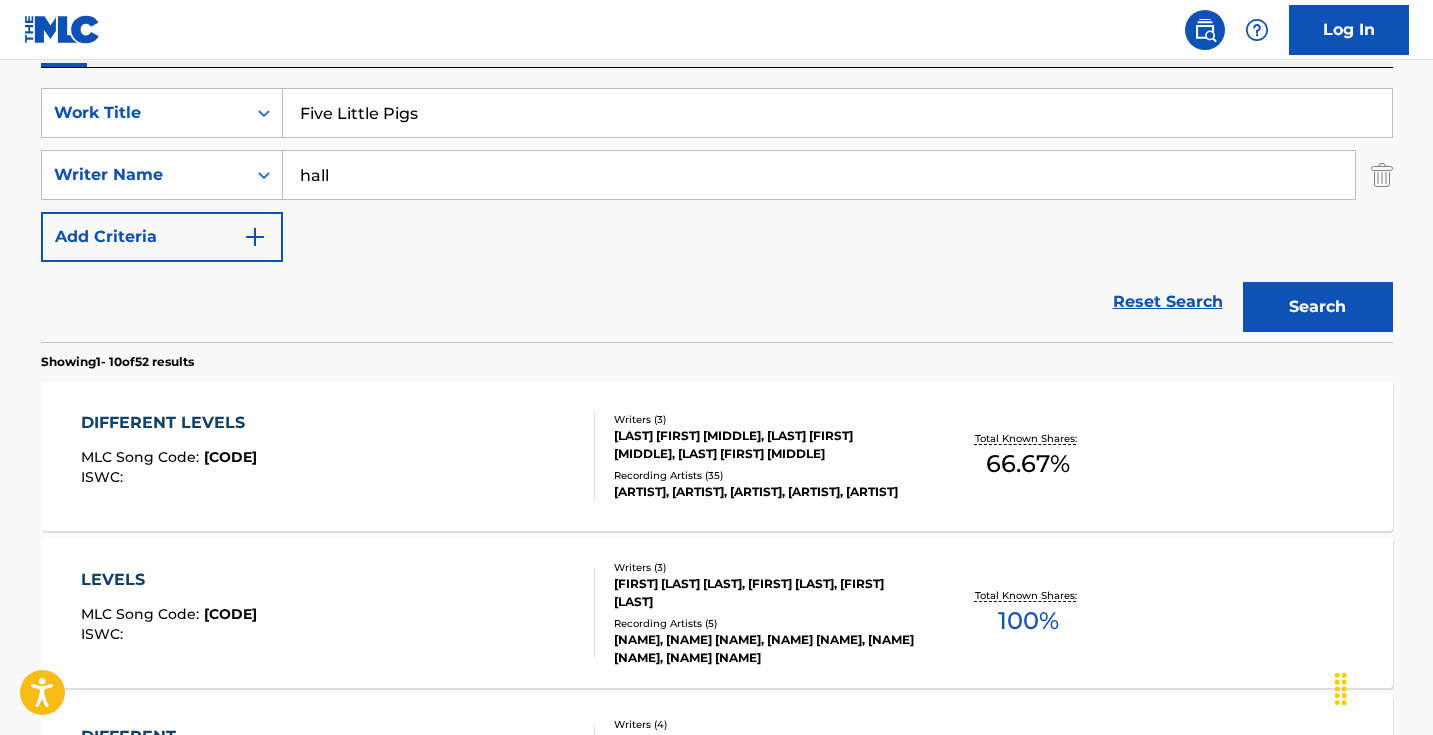 click on "Reset Search Search" at bounding box center (717, 302) 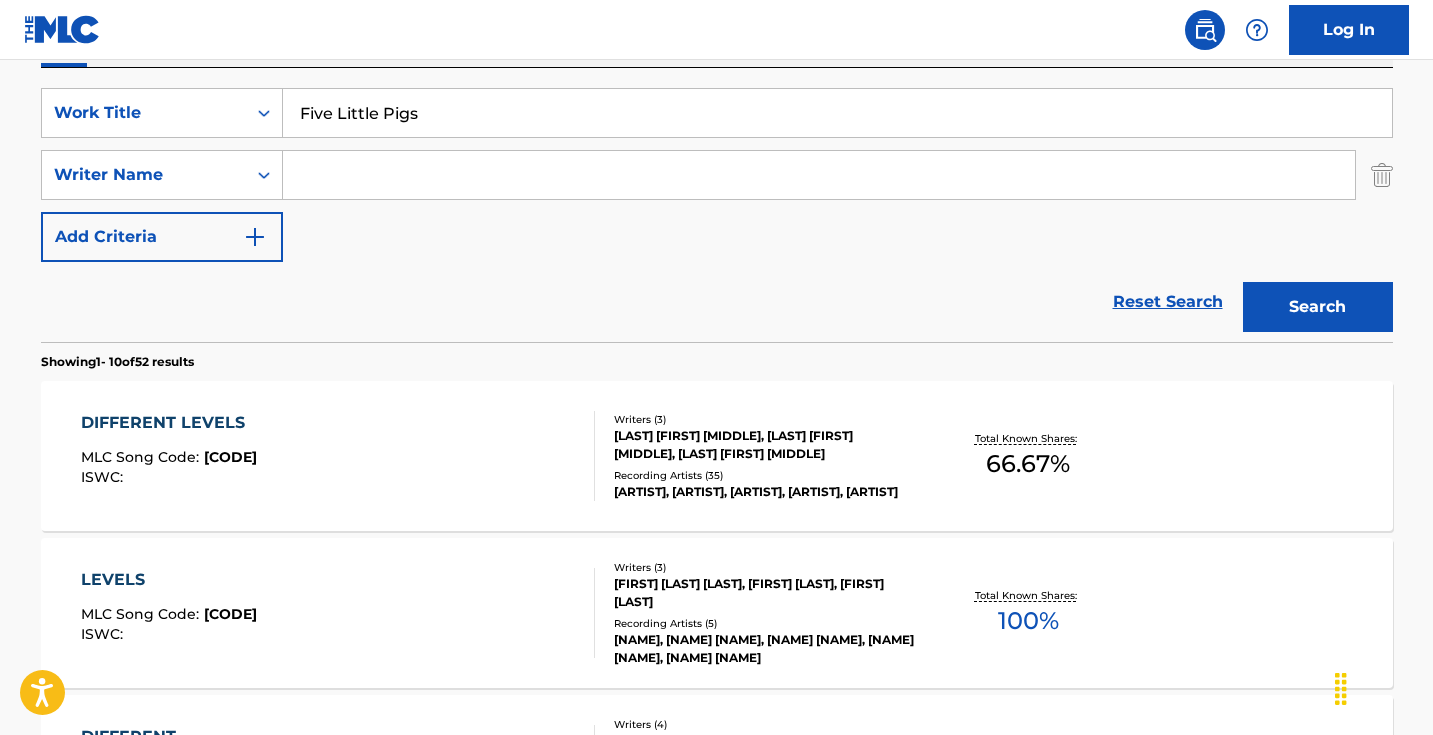 click on "Search" at bounding box center (1318, 307) 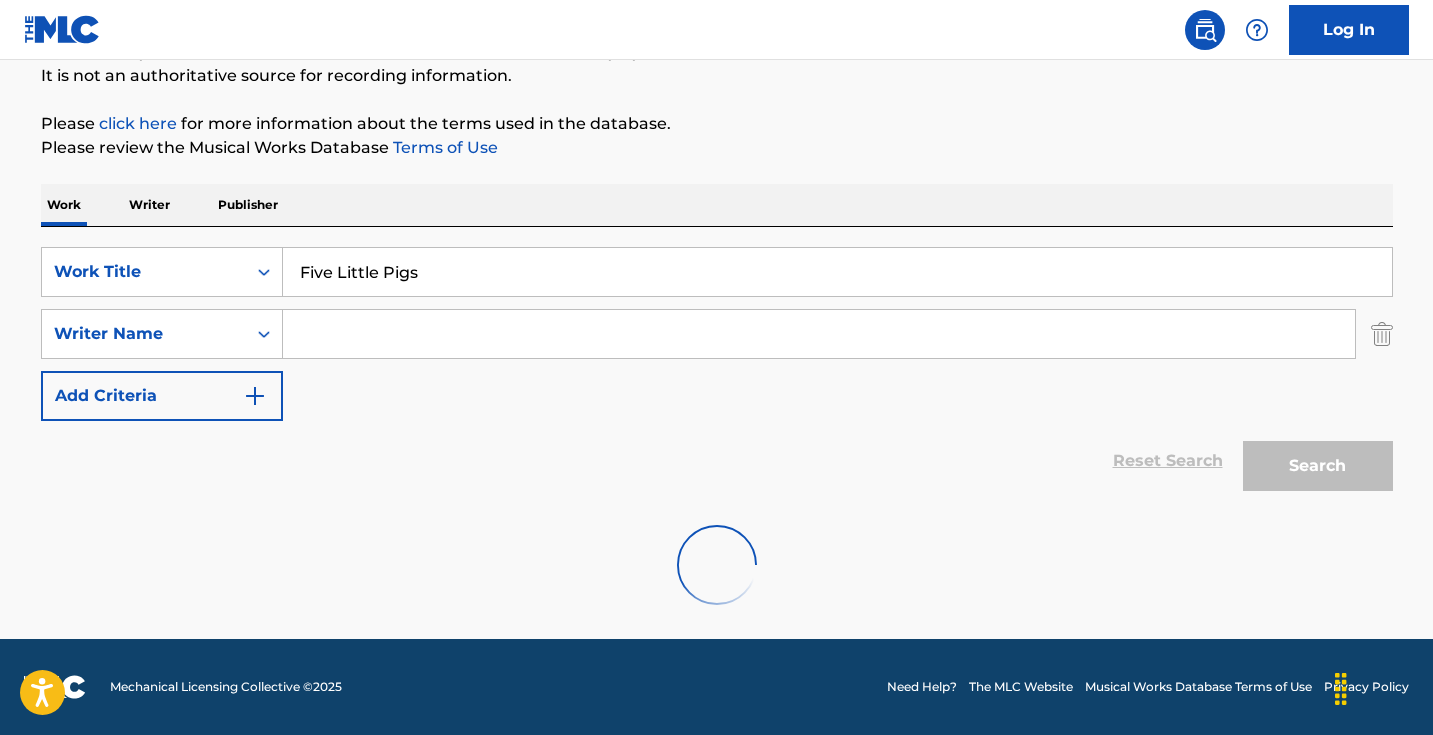 scroll, scrollTop: 198, scrollLeft: 0, axis: vertical 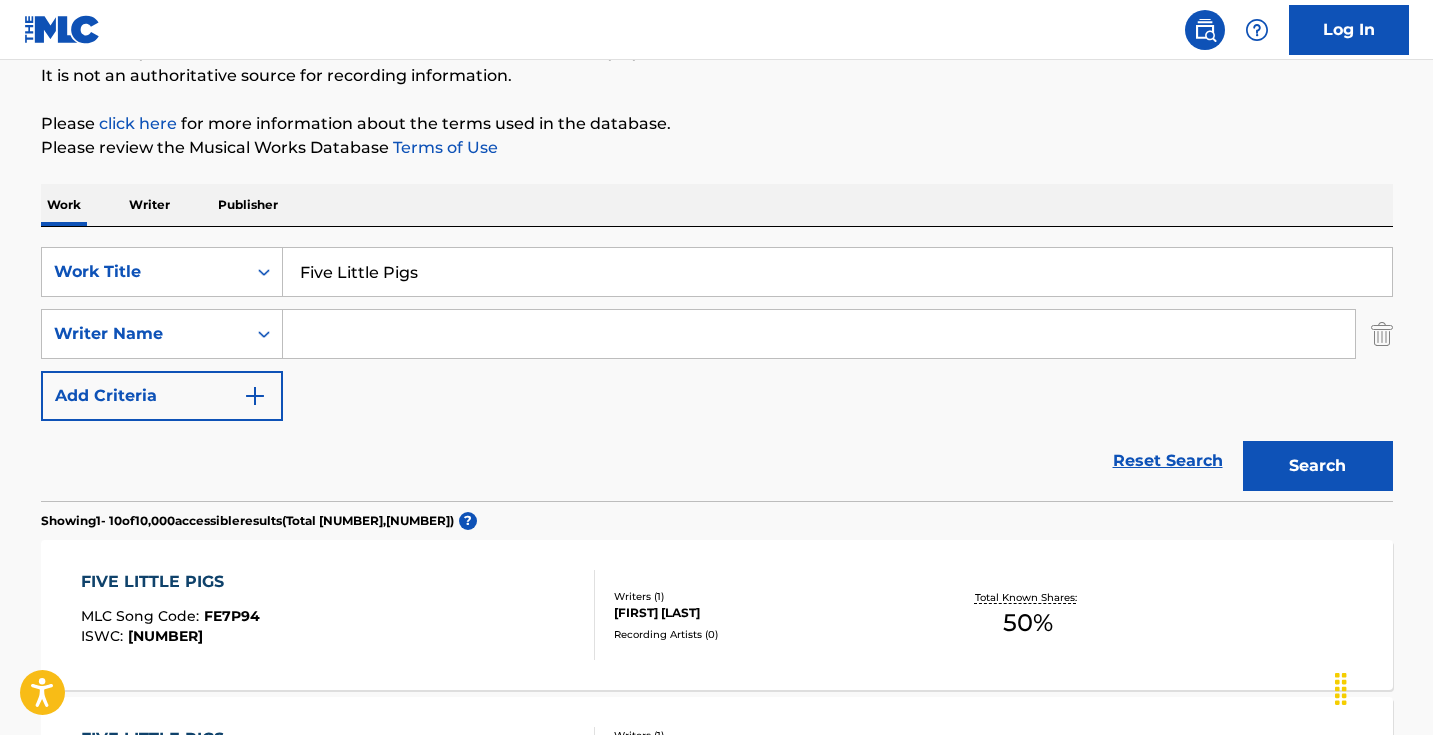 click at bounding box center [819, 334] 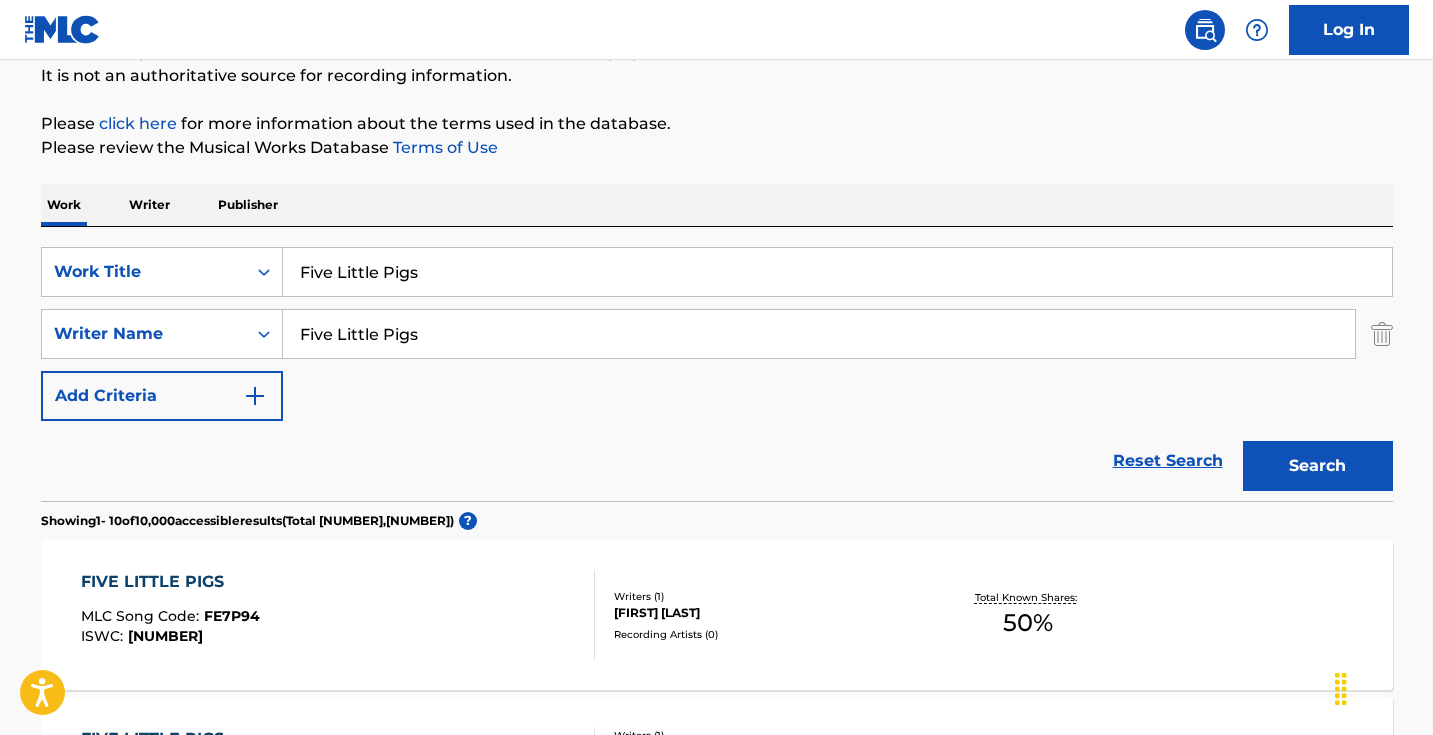 scroll, scrollTop: 203, scrollLeft: 0, axis: vertical 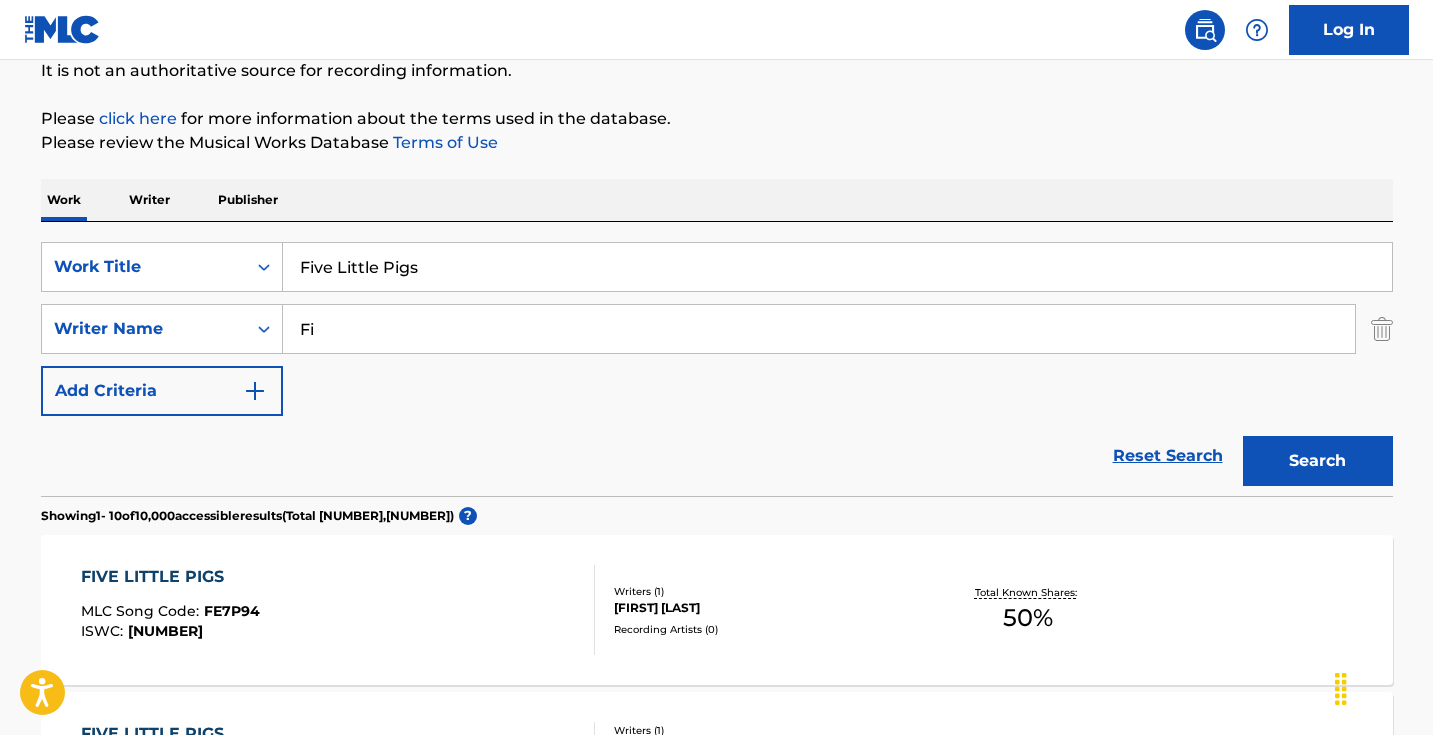 type on "F" 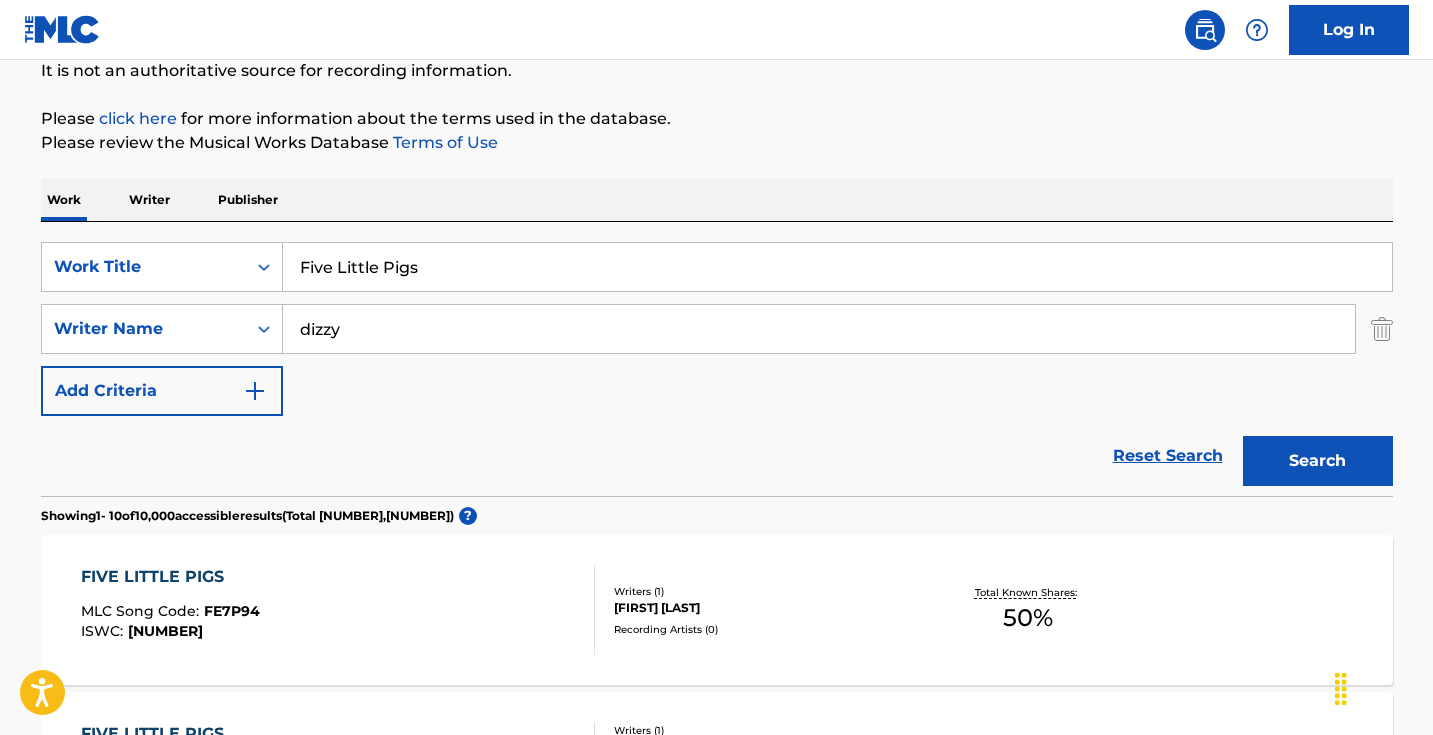 drag, startPoint x: 1040, startPoint y: 724, endPoint x: 961, endPoint y: 453, distance: 282.28 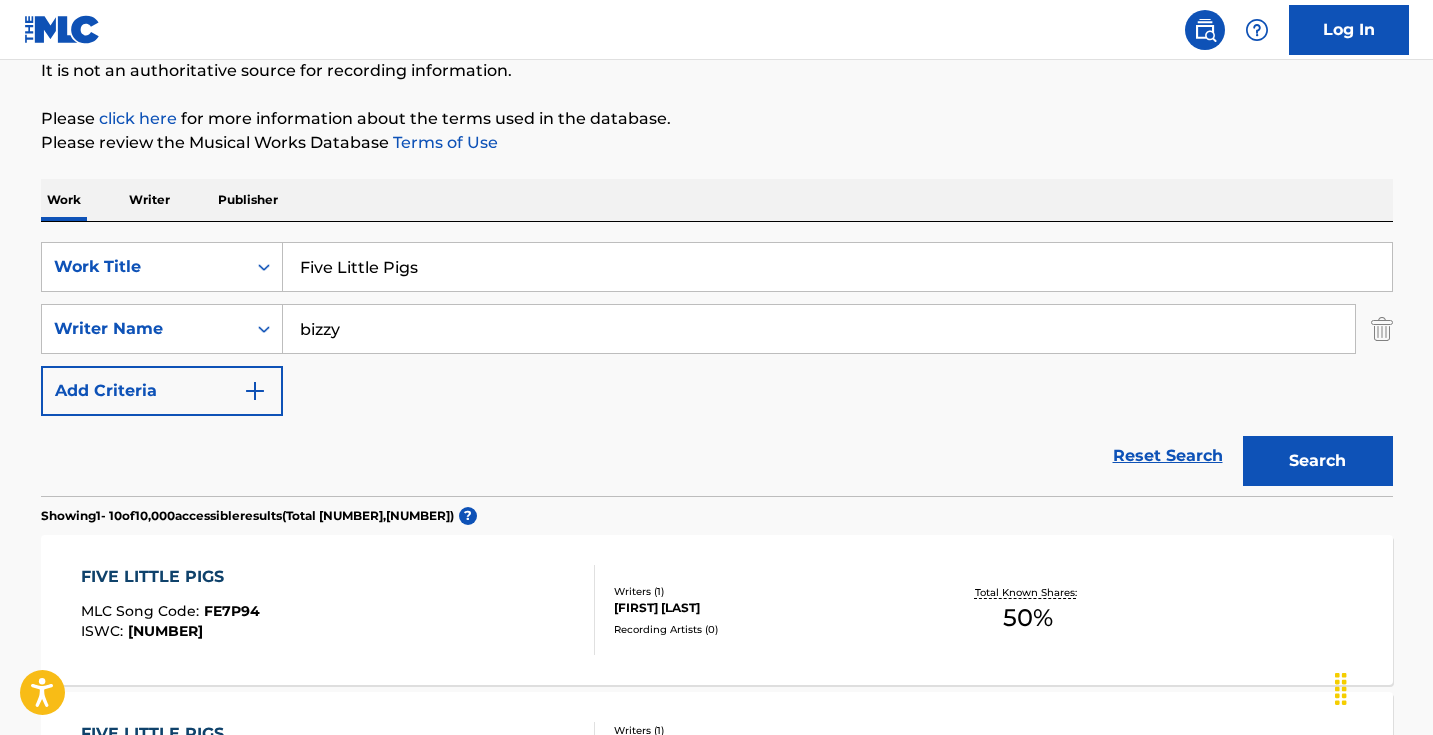 type on "bizzy" 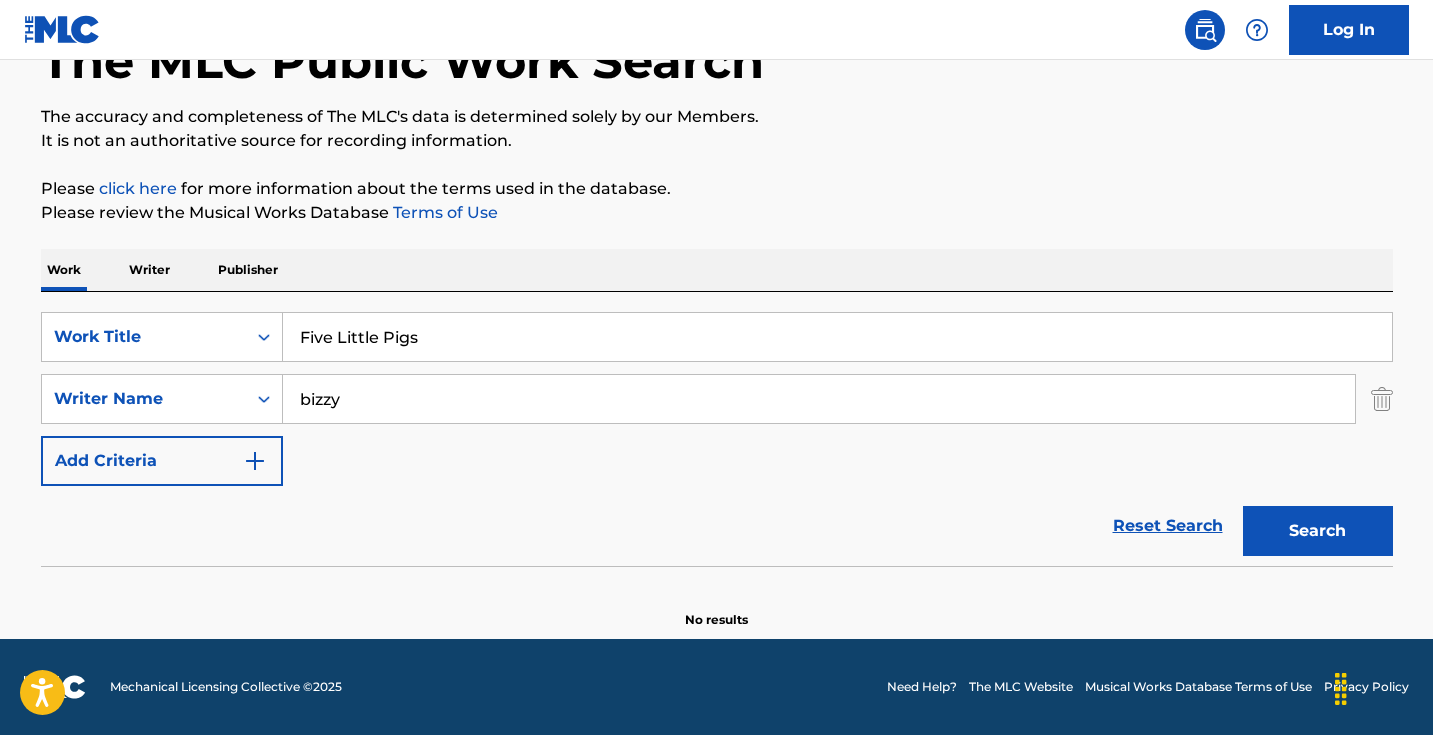 scroll, scrollTop: 133, scrollLeft: 0, axis: vertical 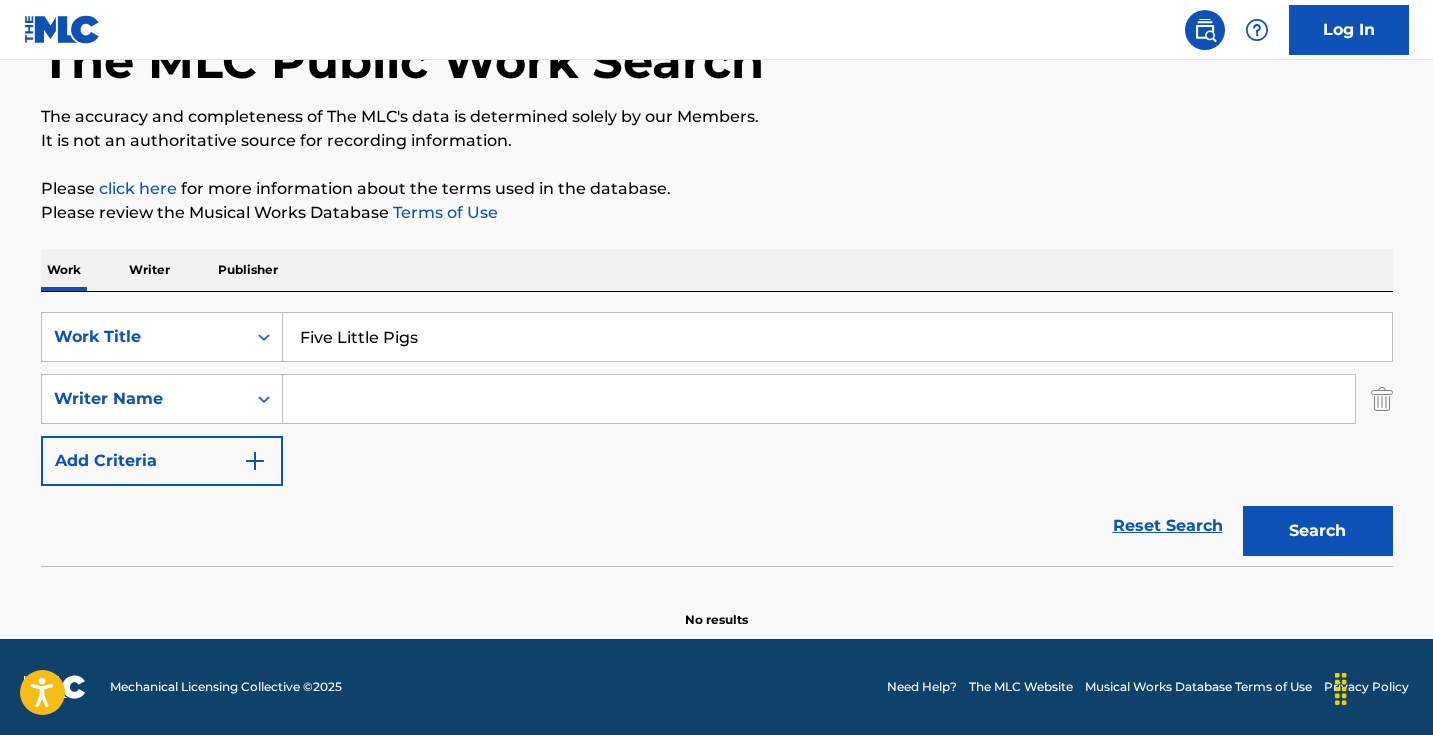 click on "Search" at bounding box center (1318, 531) 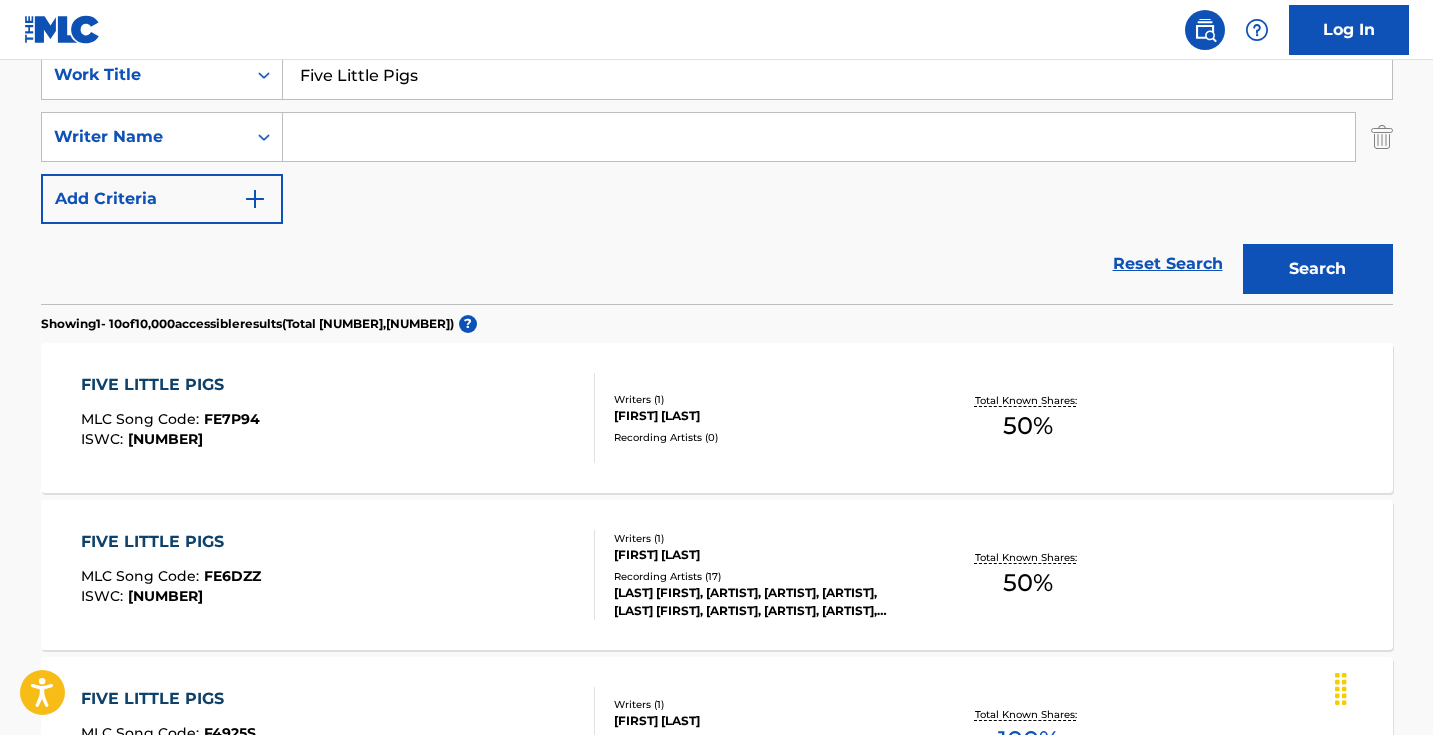 scroll, scrollTop: 290, scrollLeft: 0, axis: vertical 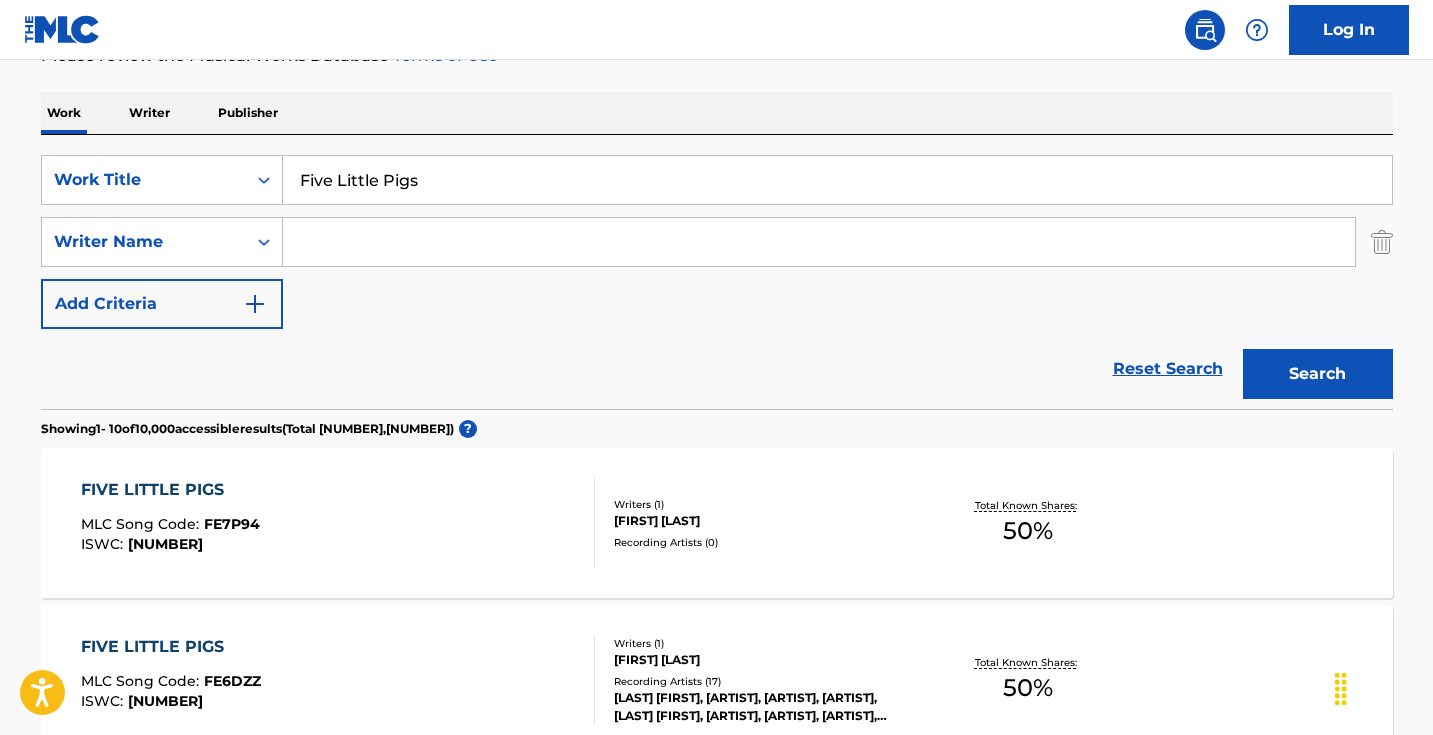 click at bounding box center [819, 242] 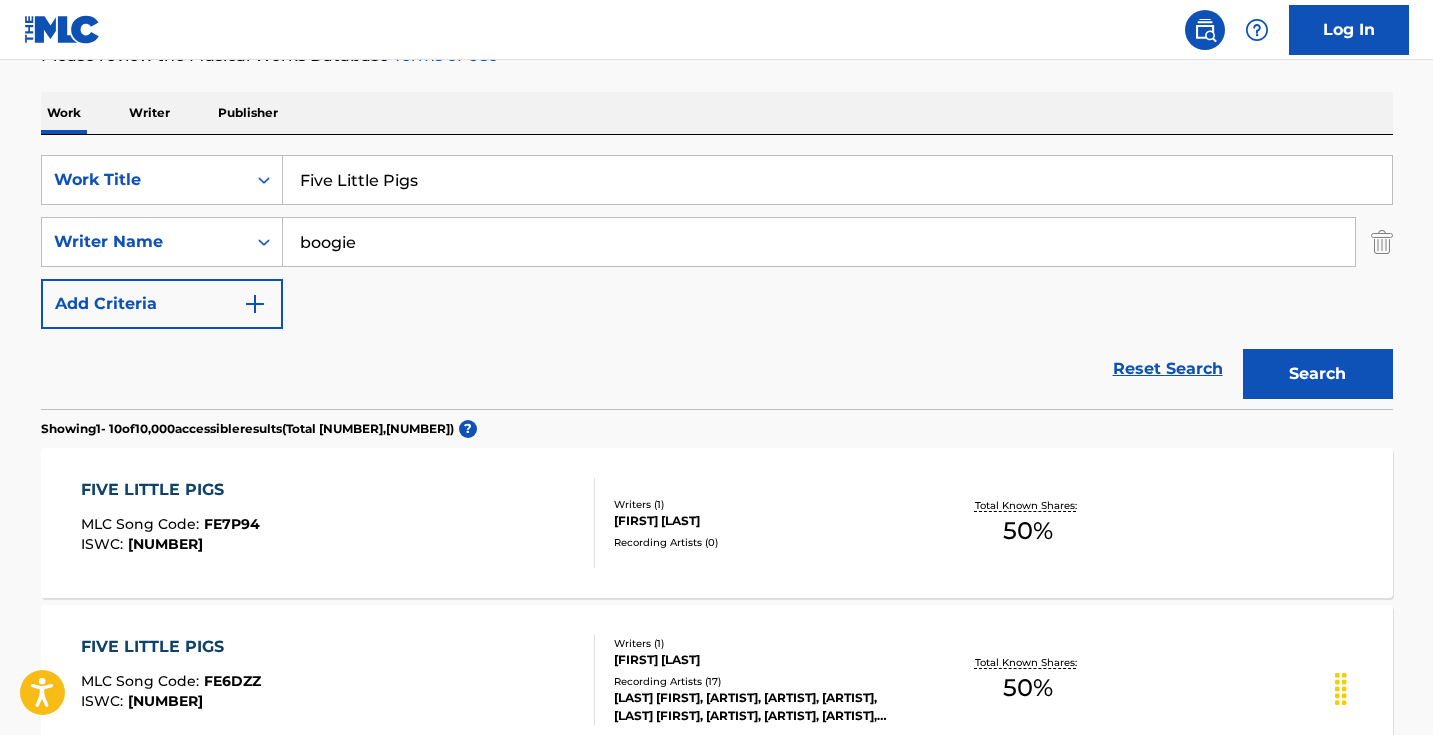 drag, startPoint x: 455, startPoint y: 245, endPoint x: 840, endPoint y: 411, distance: 419.26245 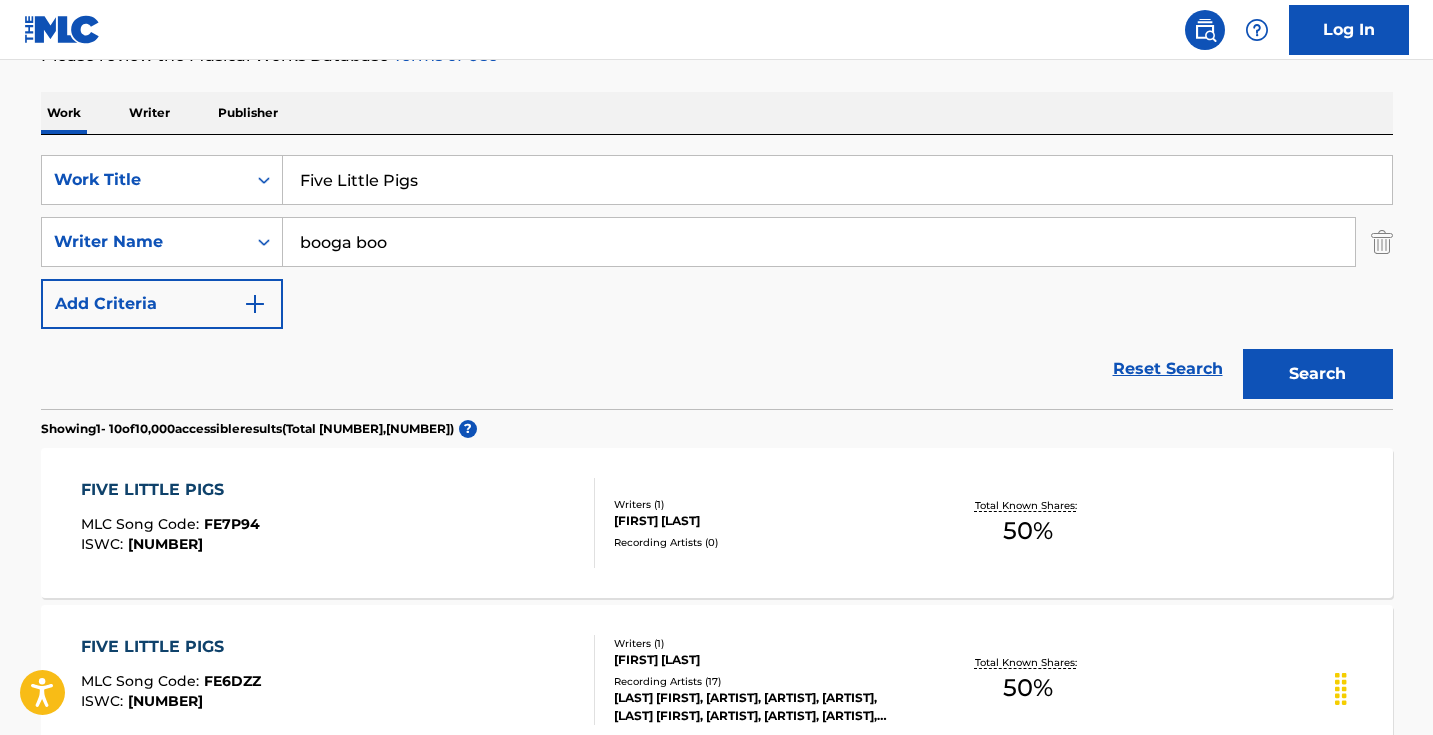 type on "booga boo" 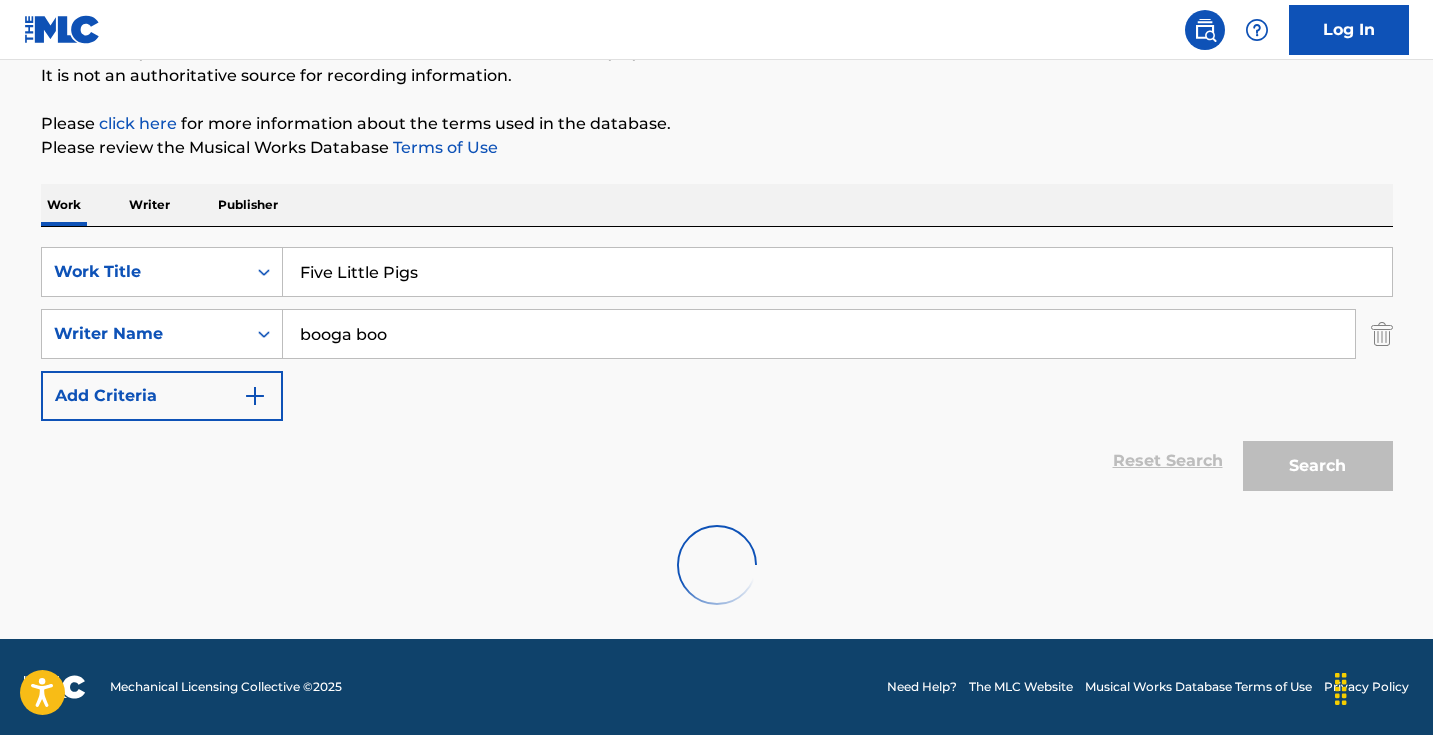 scroll, scrollTop: 133, scrollLeft: 0, axis: vertical 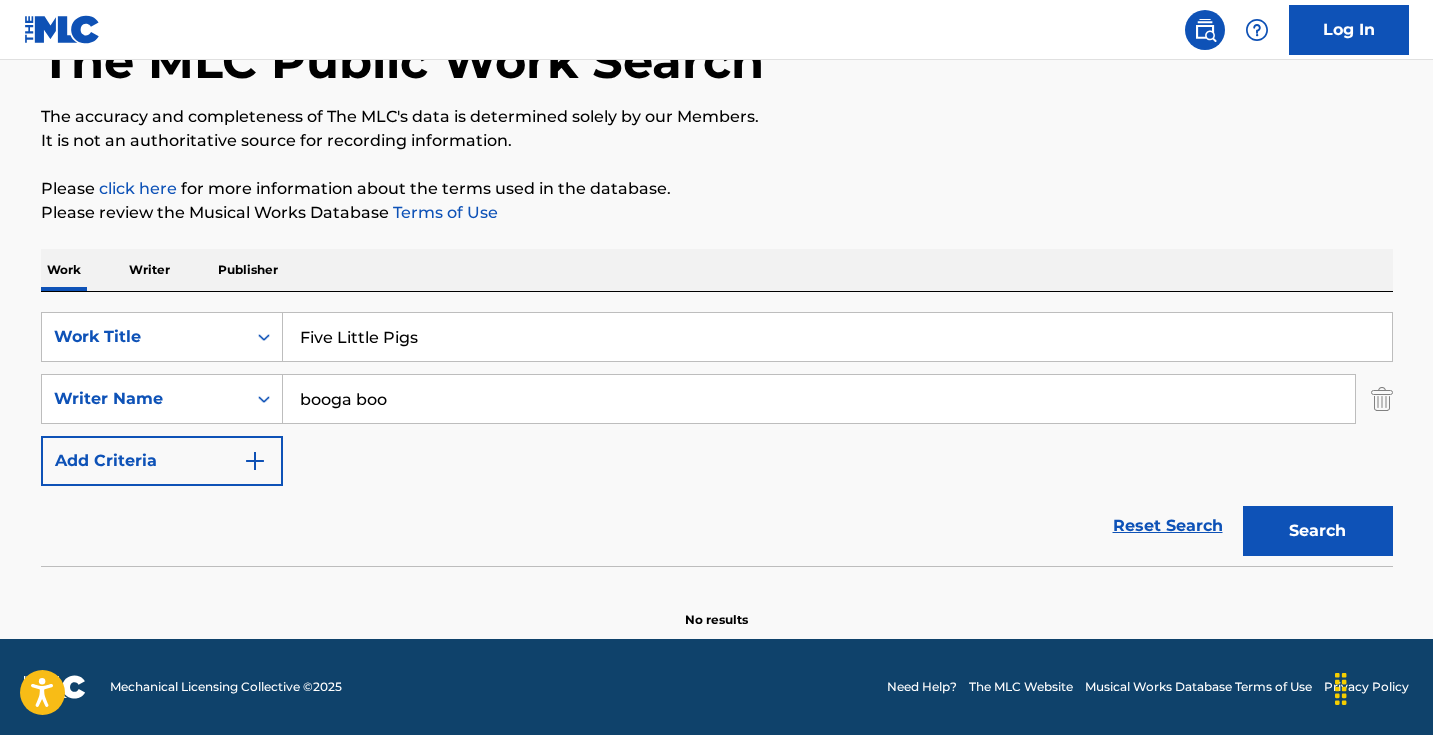 click on "booga boo" at bounding box center (819, 399) 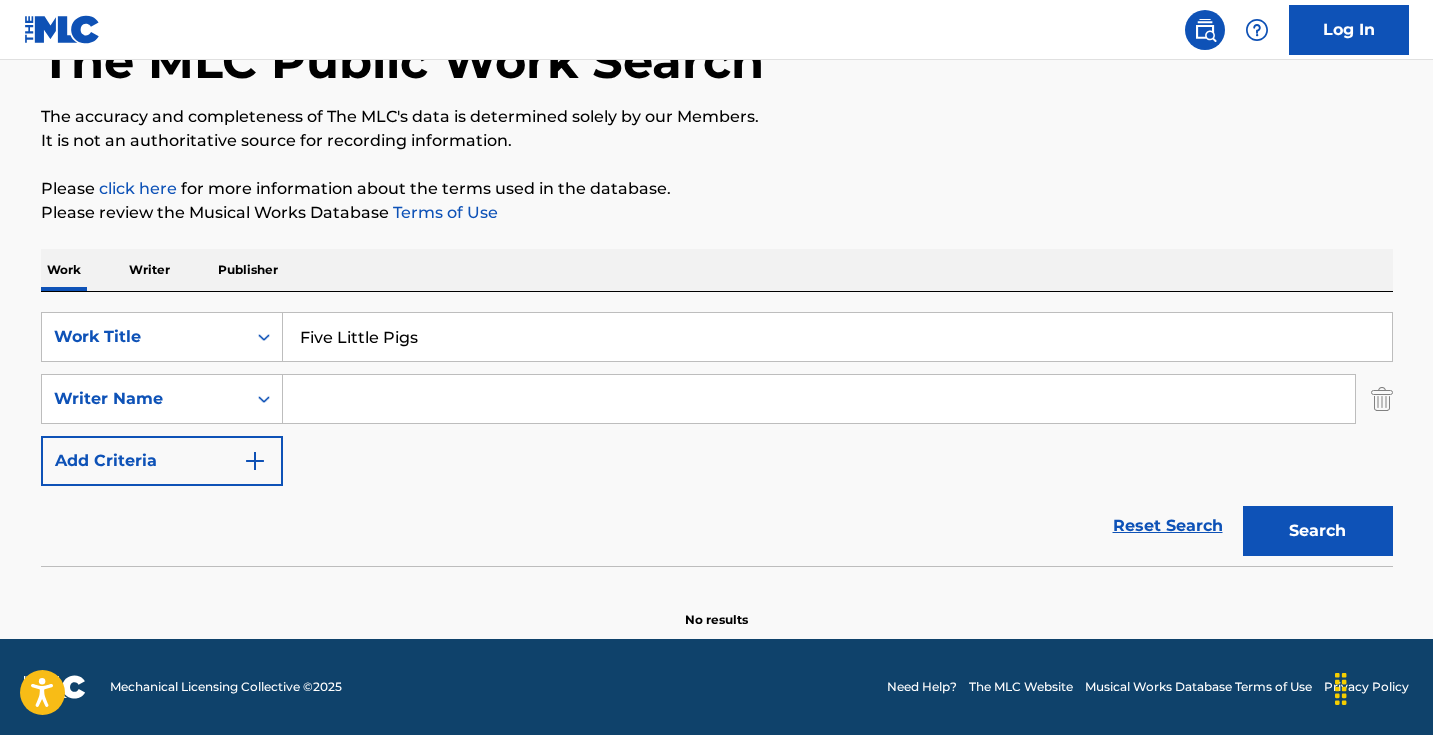 type 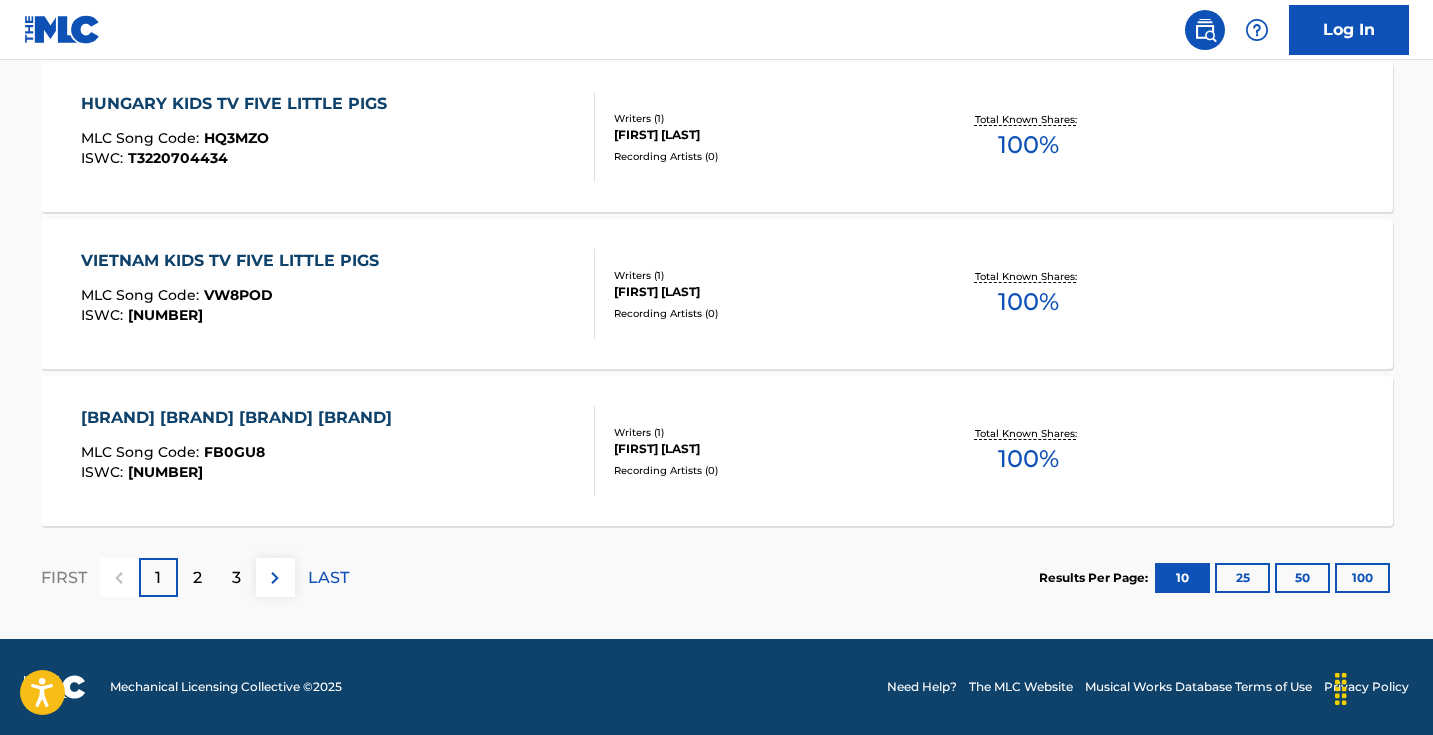 click at bounding box center (275, 578) 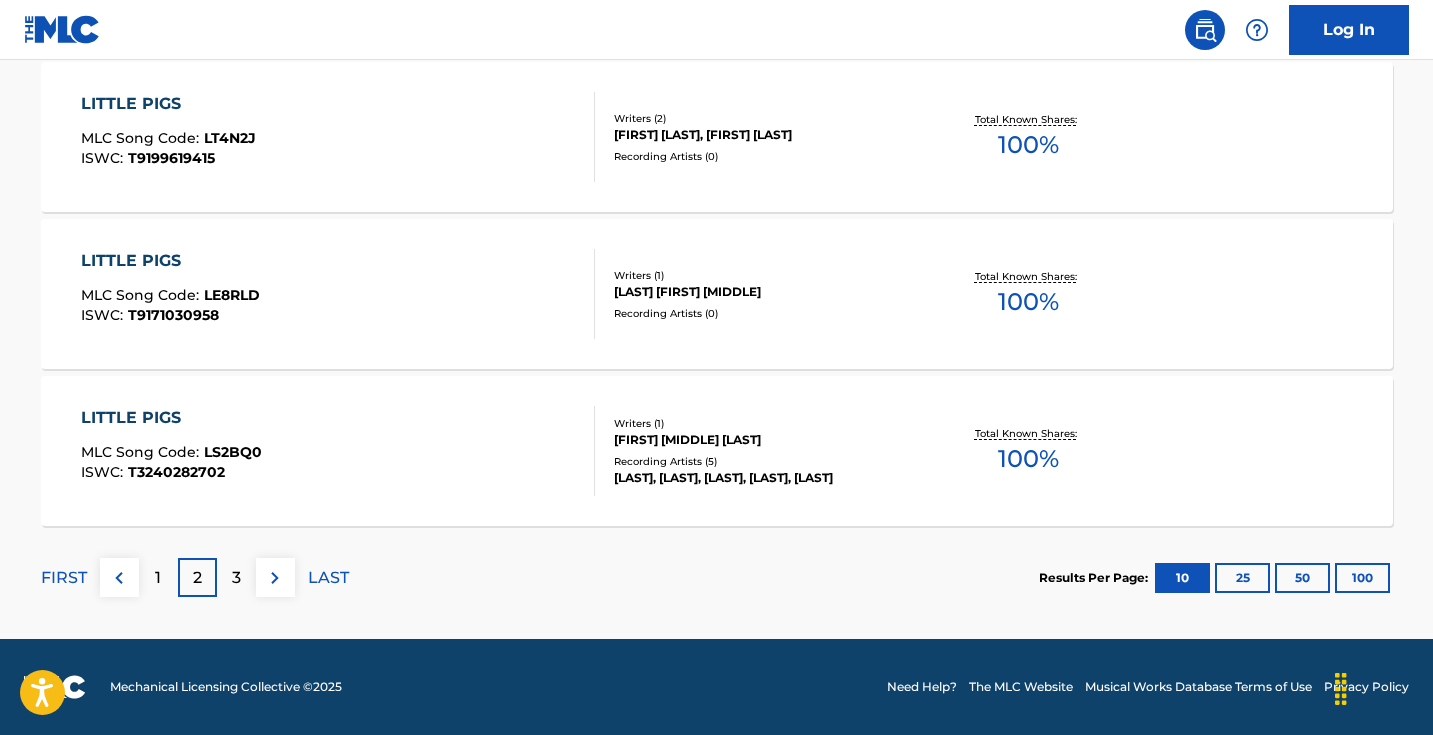 click at bounding box center [275, 578] 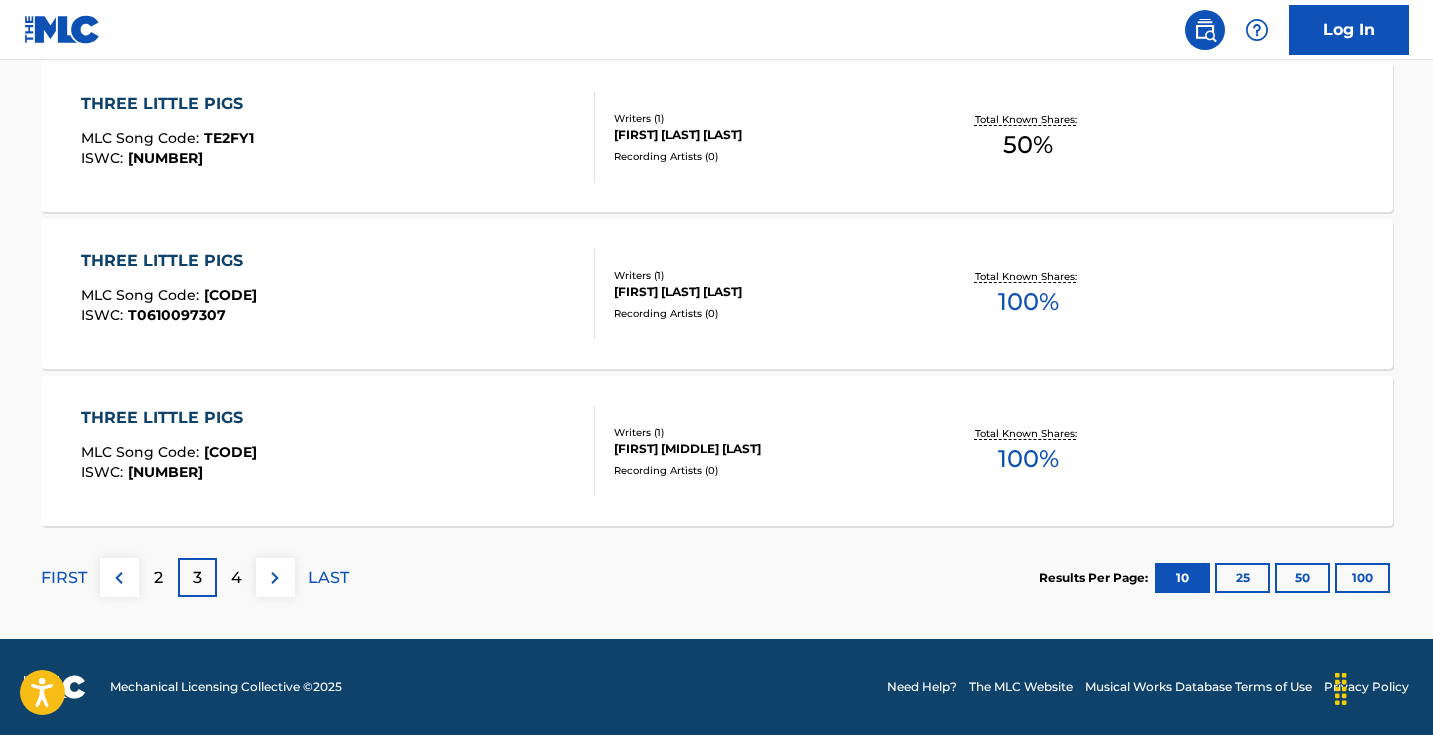 click at bounding box center [275, 578] 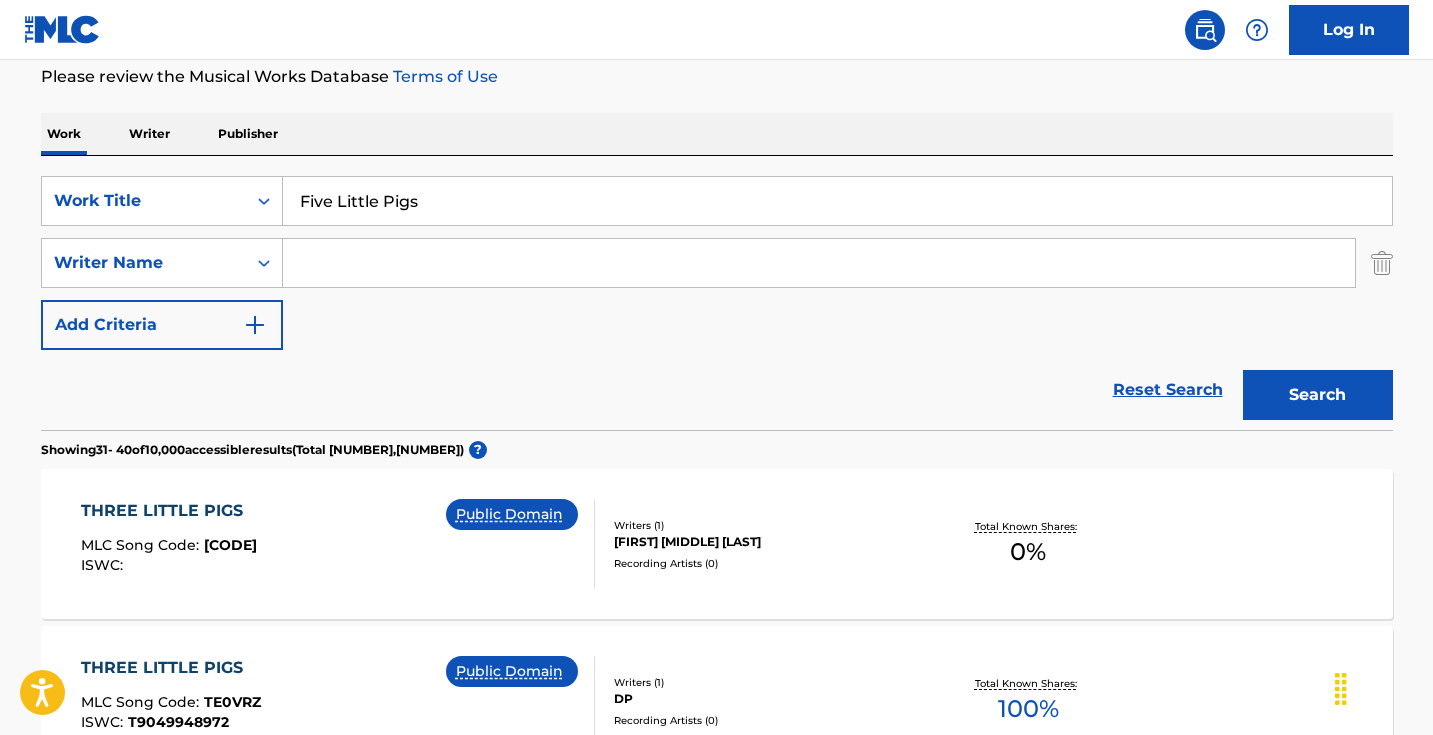 scroll, scrollTop: 543, scrollLeft: 0, axis: vertical 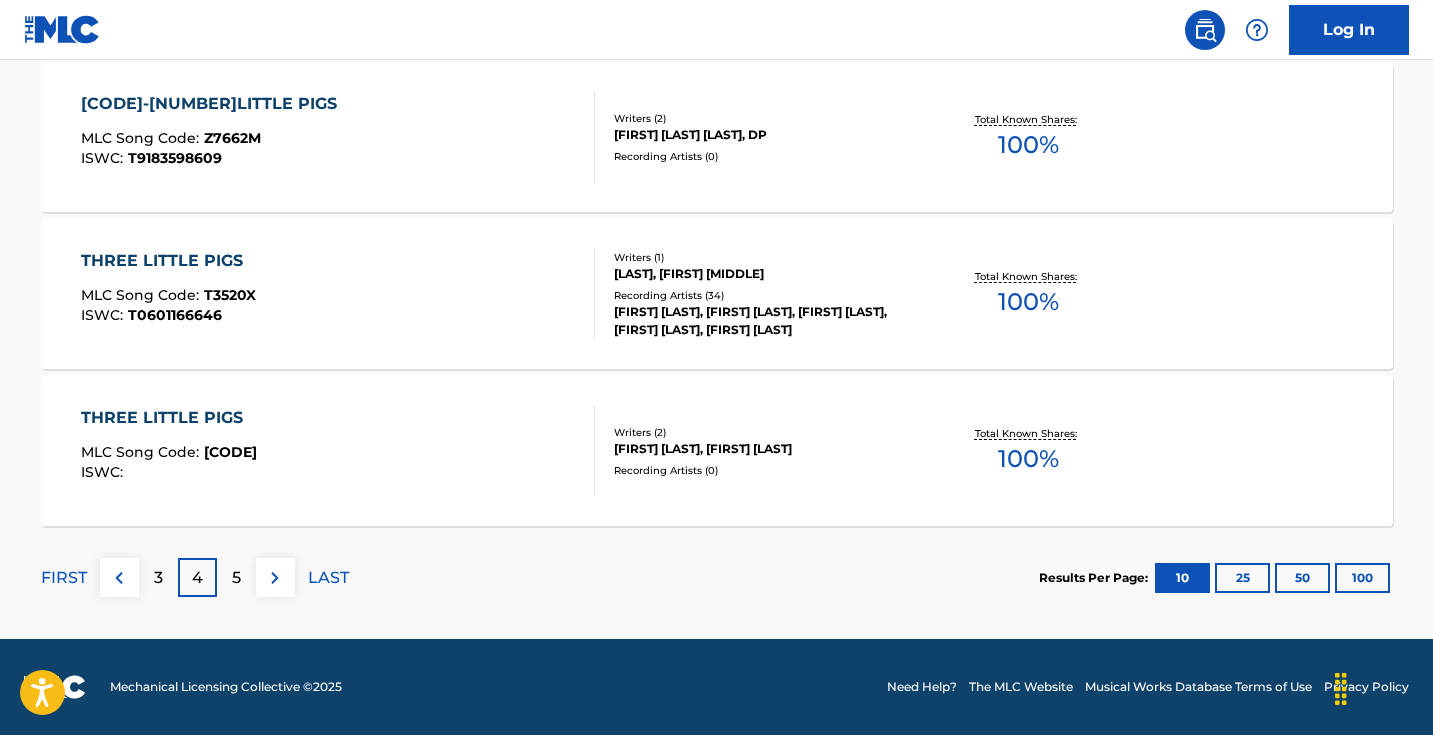 click at bounding box center (275, 578) 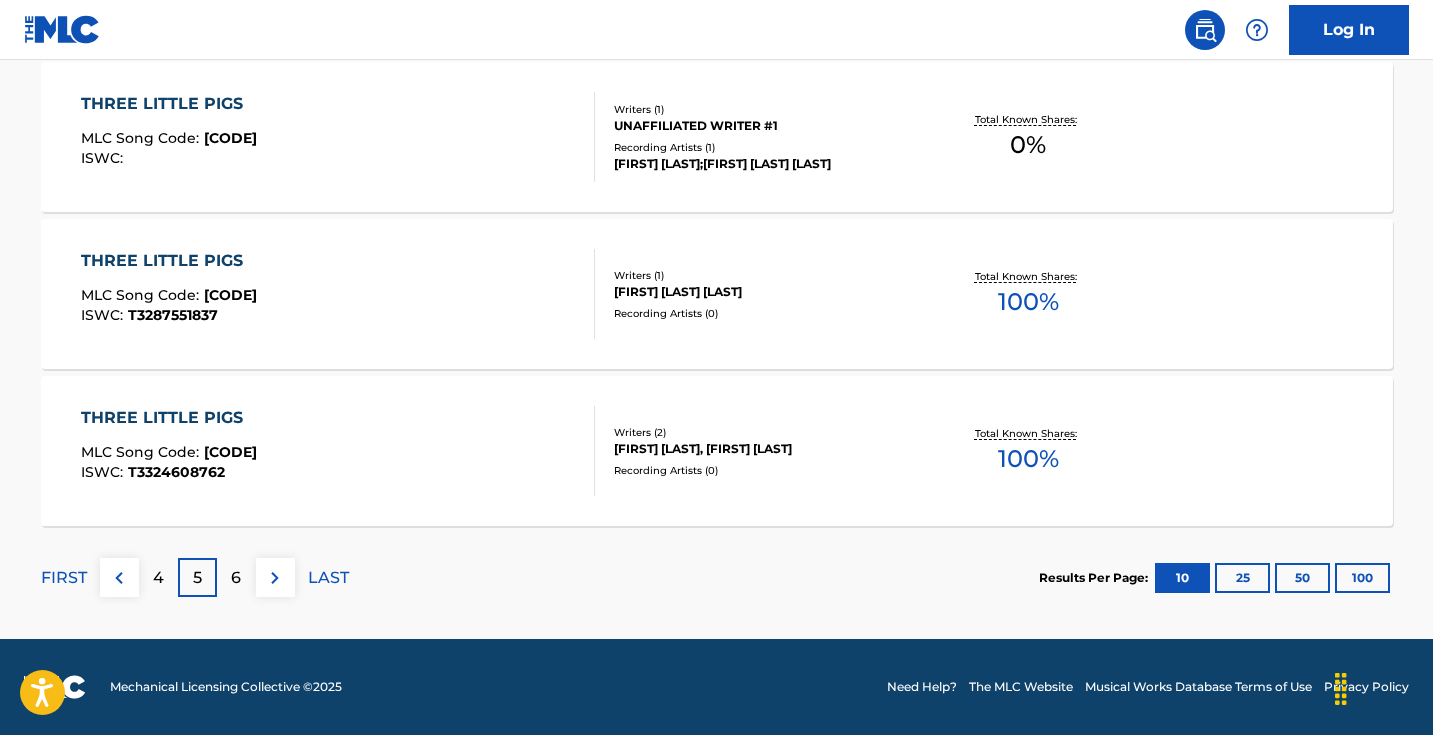 click at bounding box center (275, 578) 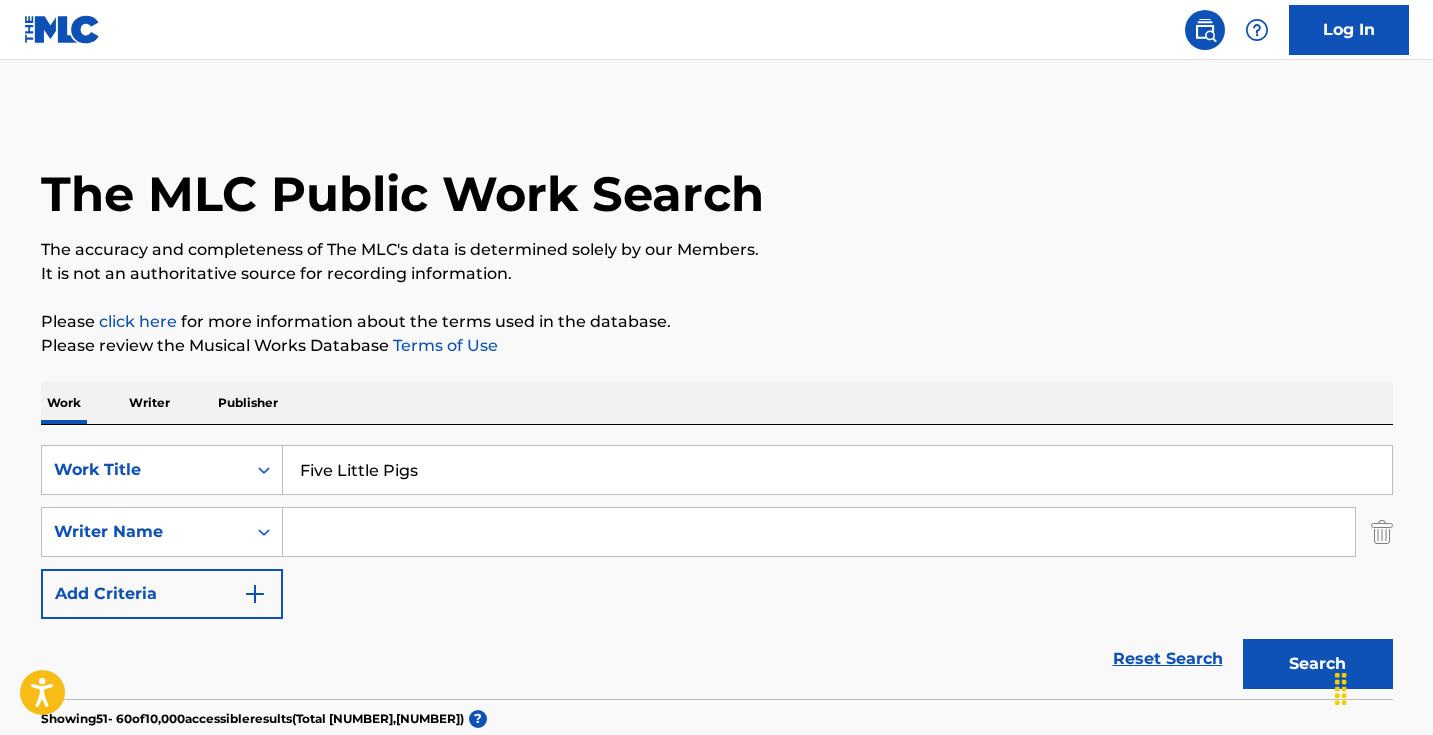 scroll, scrollTop: 0, scrollLeft: 0, axis: both 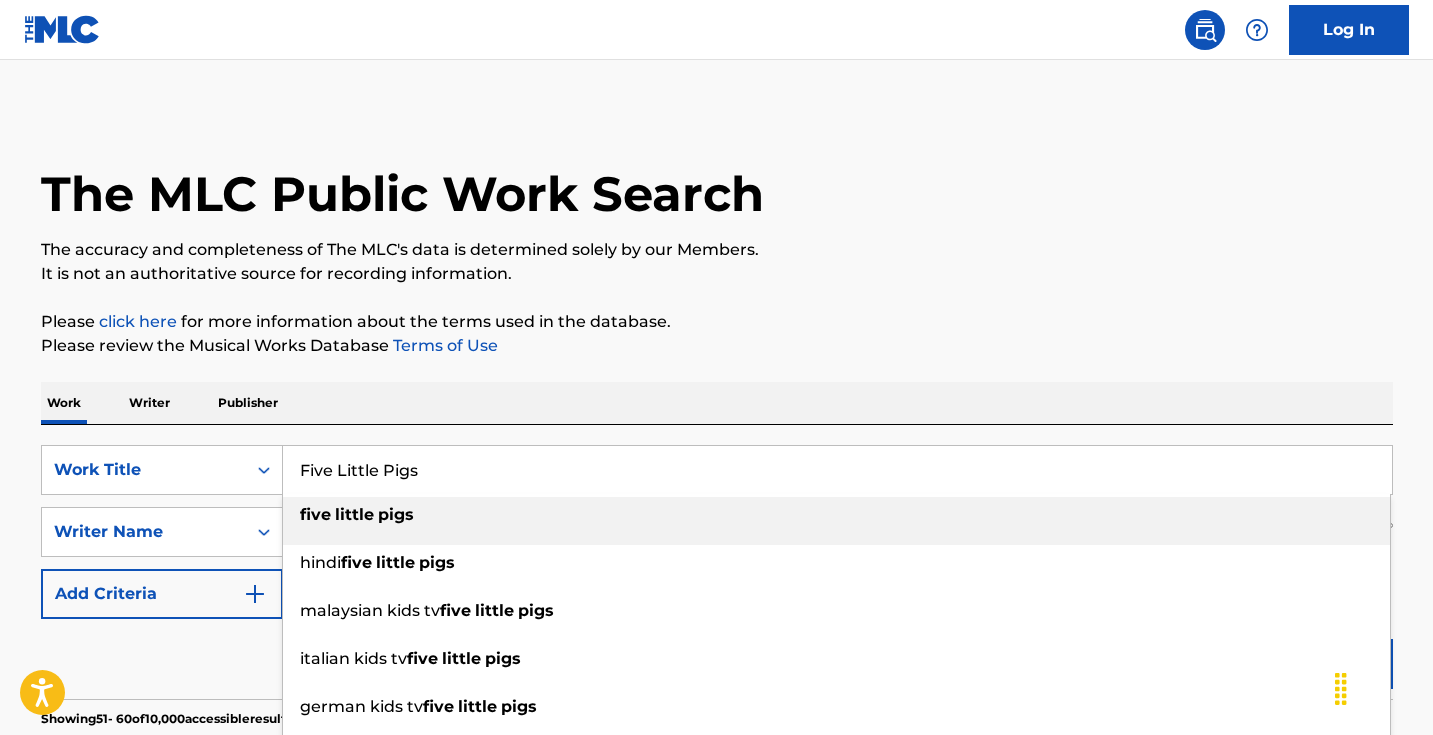 click on "Five Little Pigs" at bounding box center (837, 470) 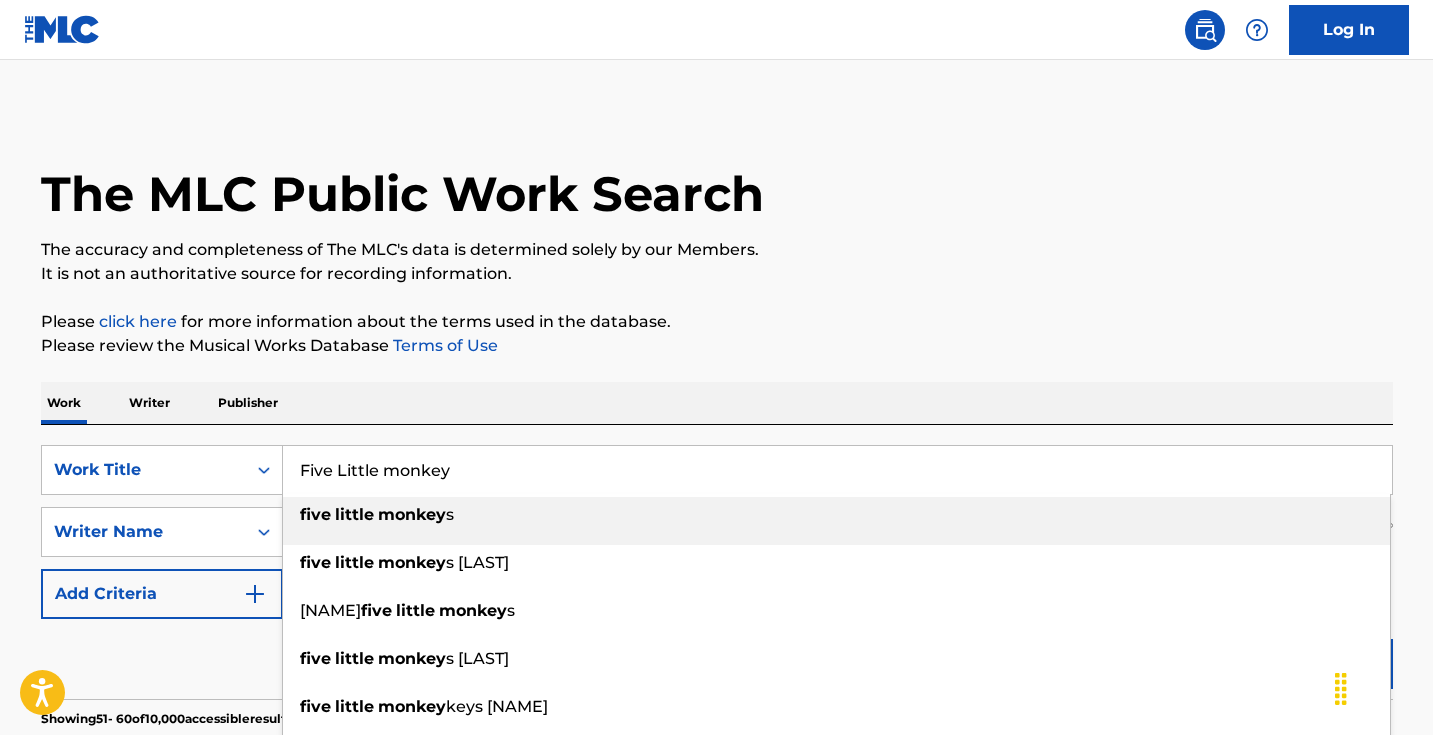 click on "monkey" at bounding box center [412, 514] 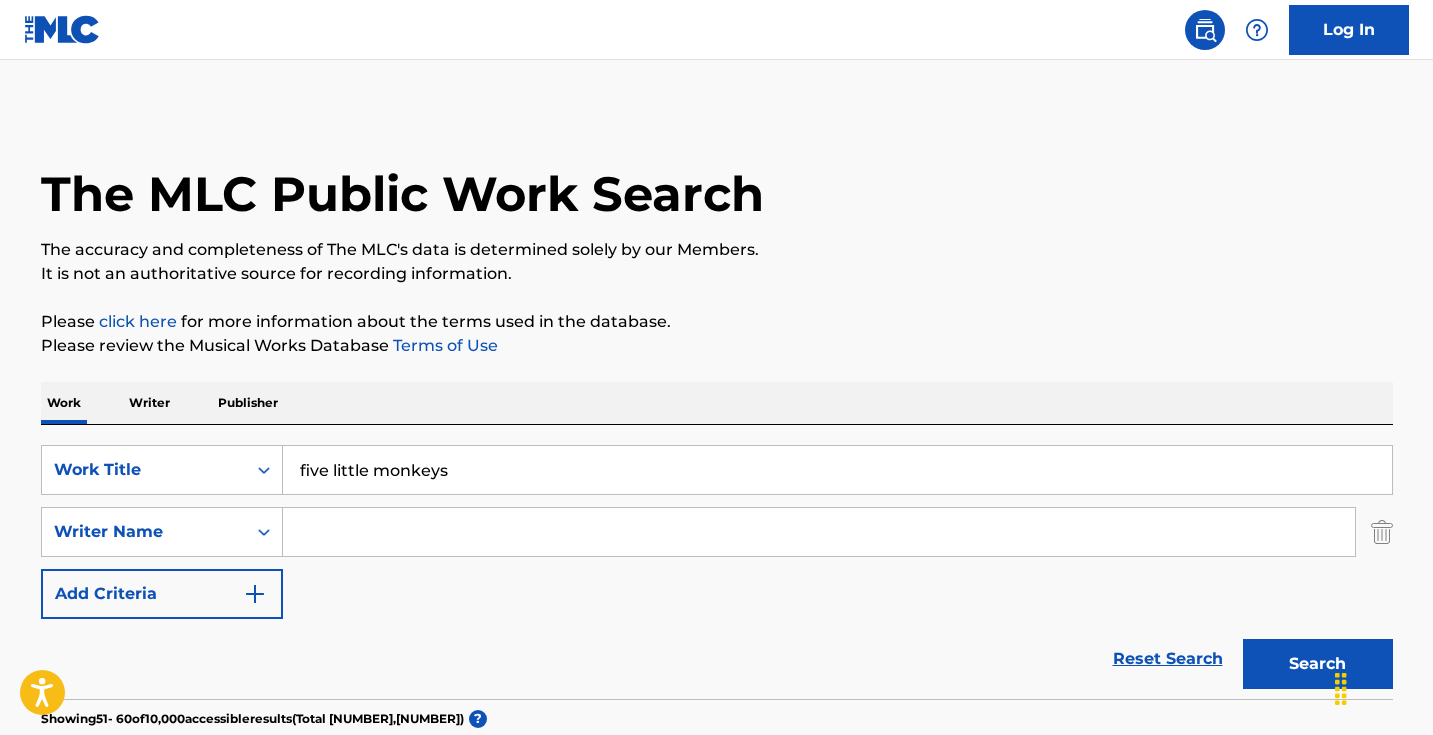 click on "Search" at bounding box center (1318, 664) 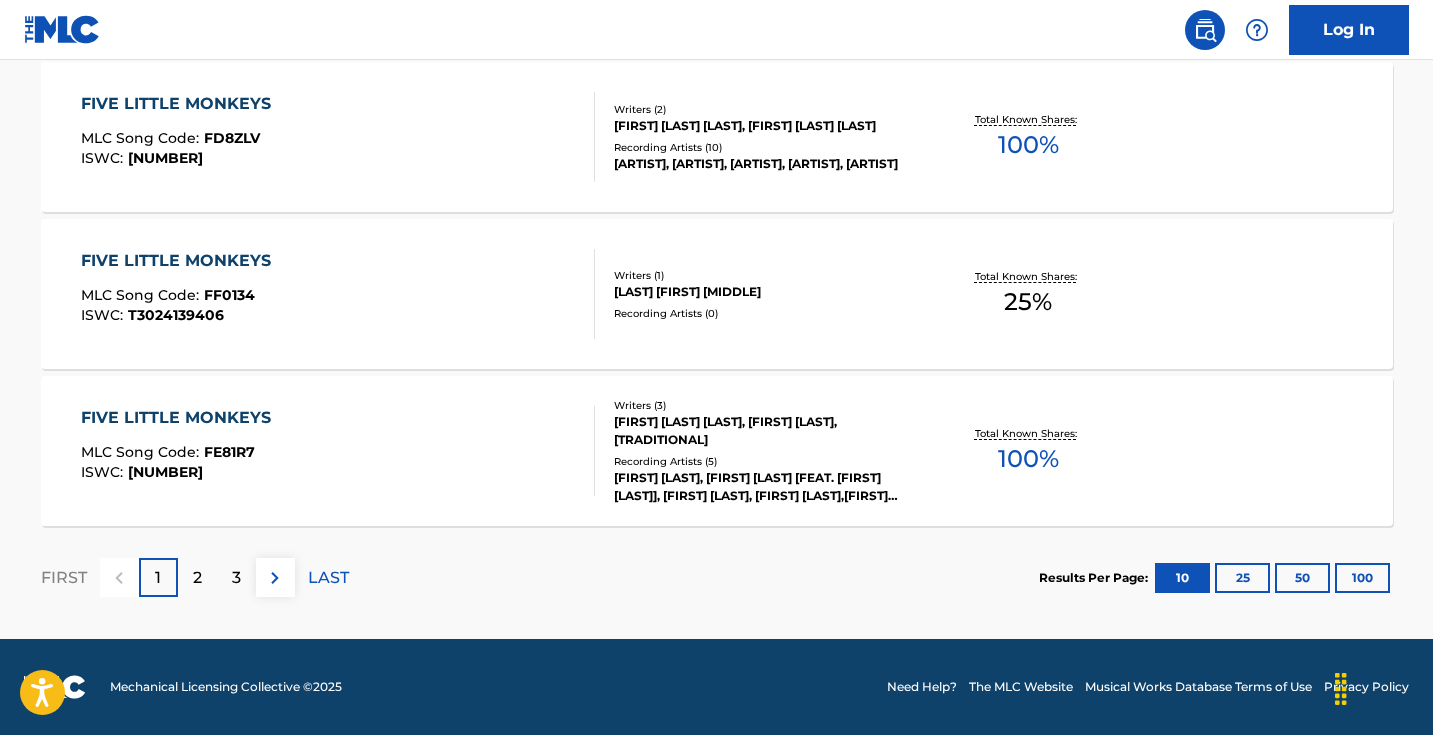 click at bounding box center [275, 578] 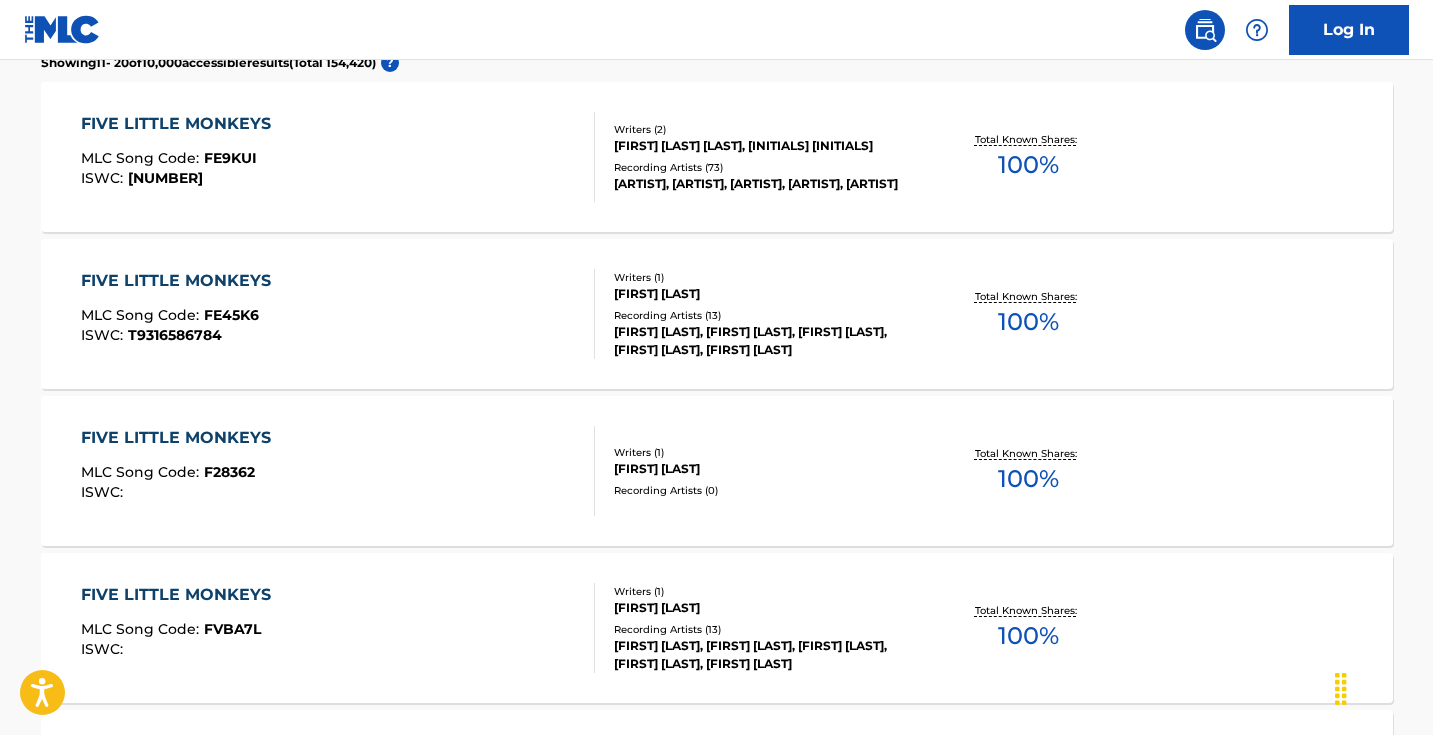 click at bounding box center (275, 1697) 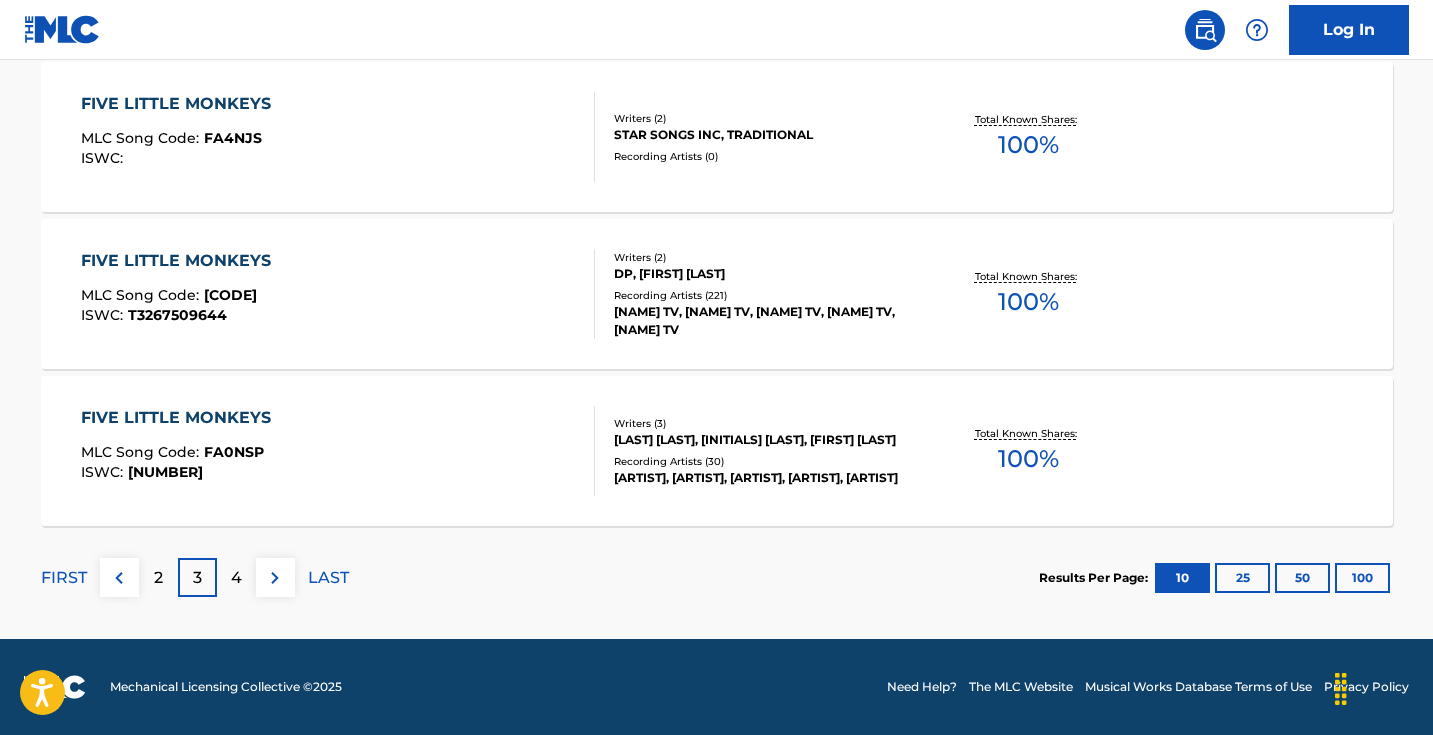 click at bounding box center [275, 578] 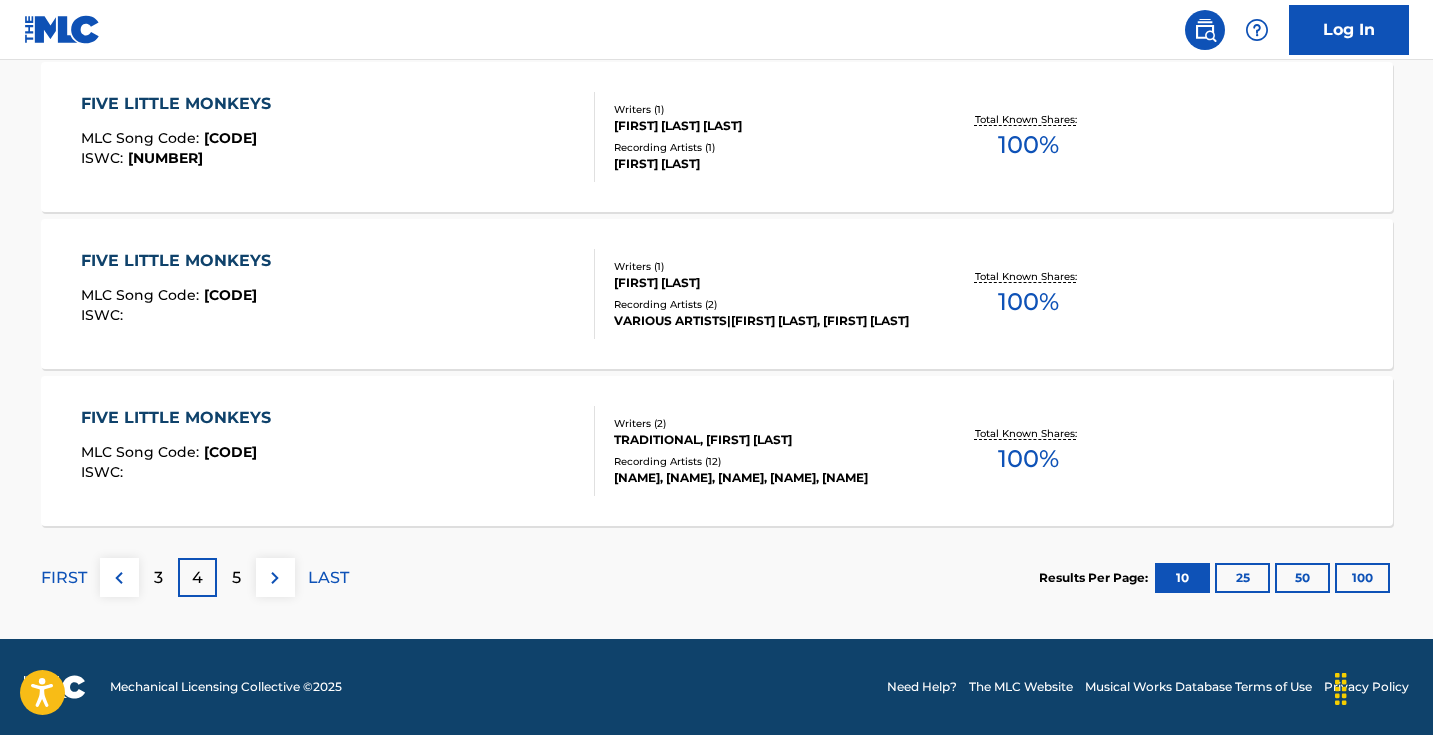 click at bounding box center (275, 578) 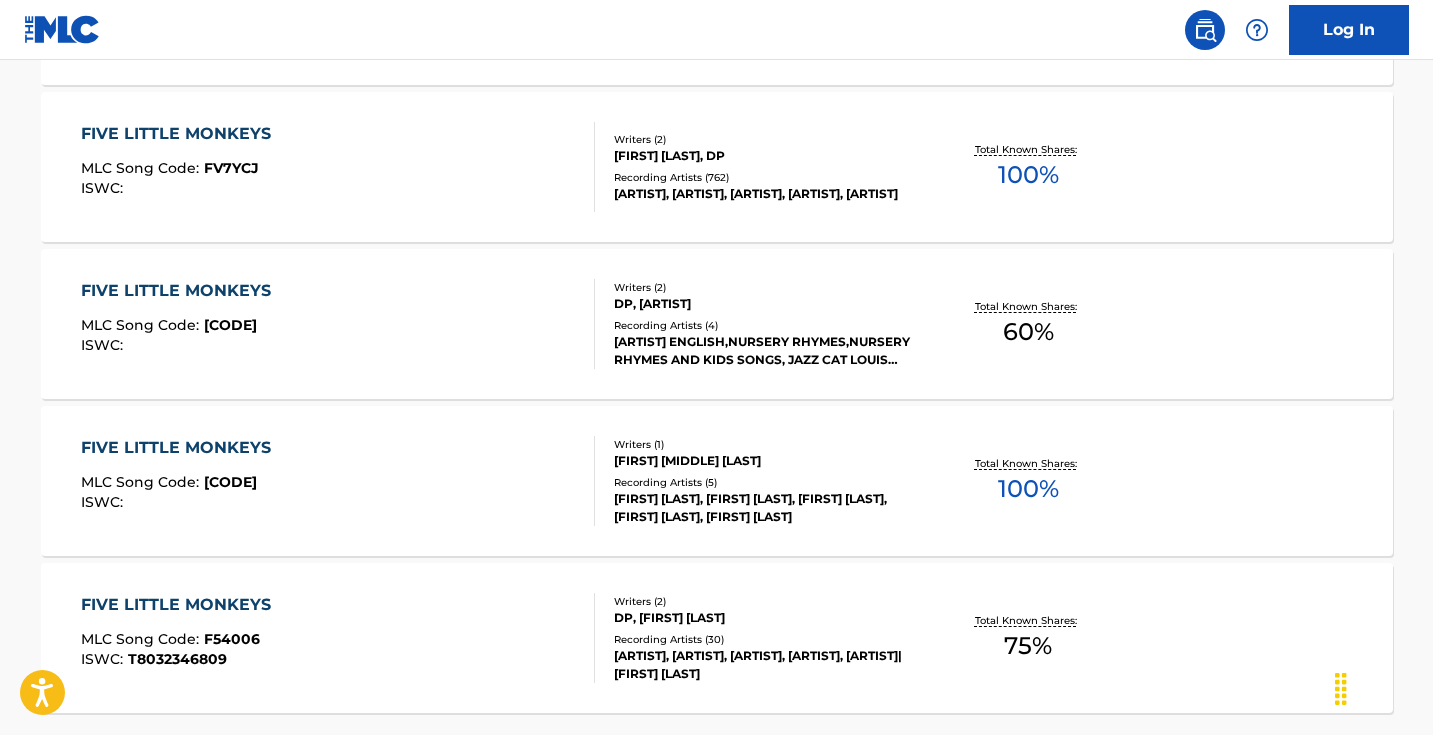 scroll, scrollTop: 1630, scrollLeft: 0, axis: vertical 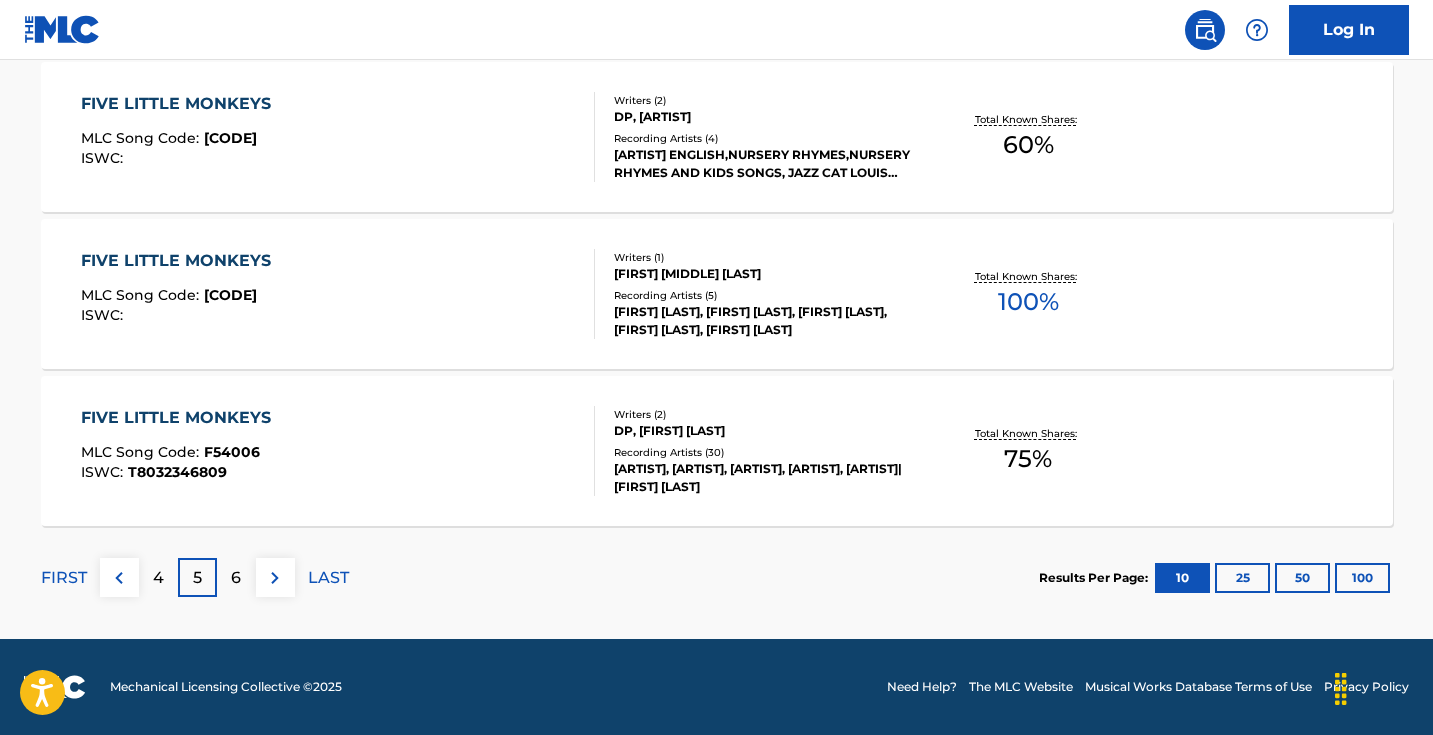 click at bounding box center [275, 578] 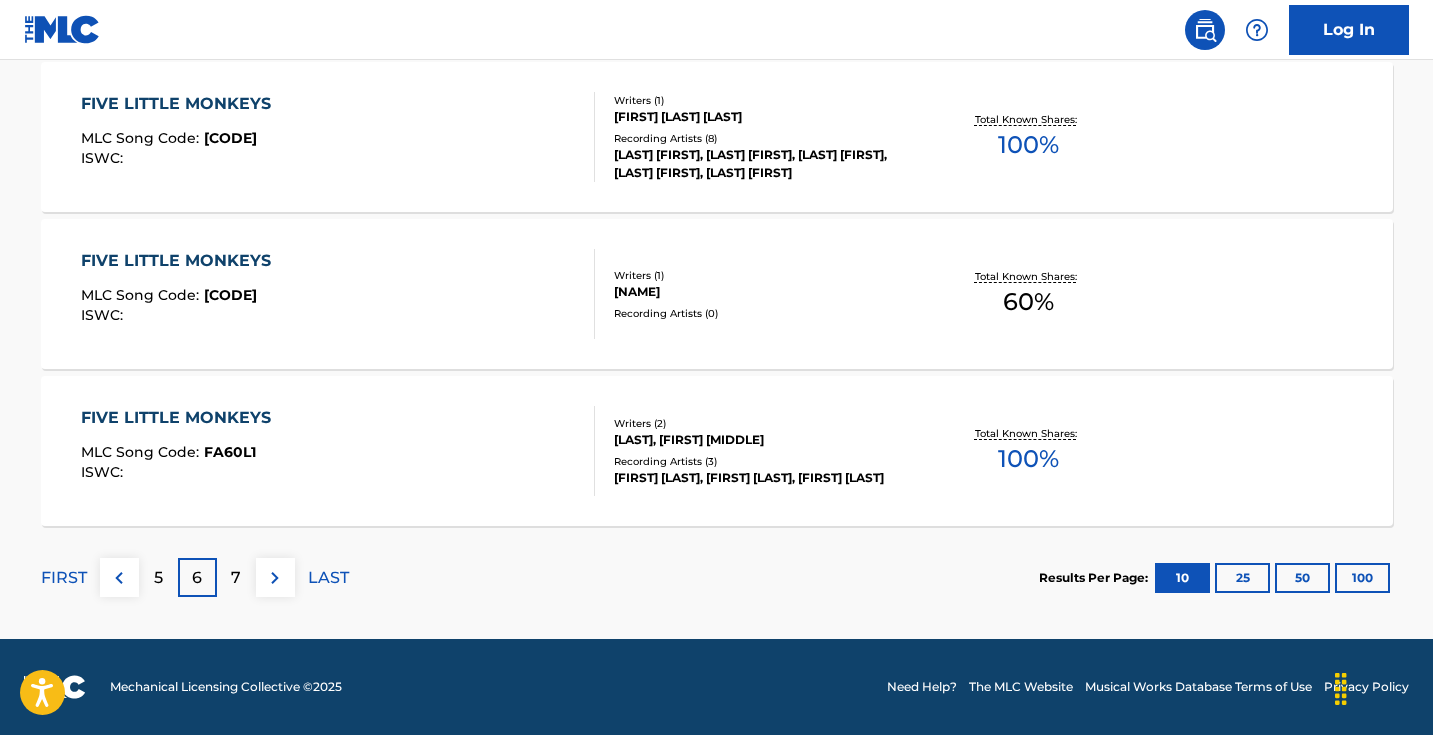 scroll, scrollTop: 1775, scrollLeft: 0, axis: vertical 